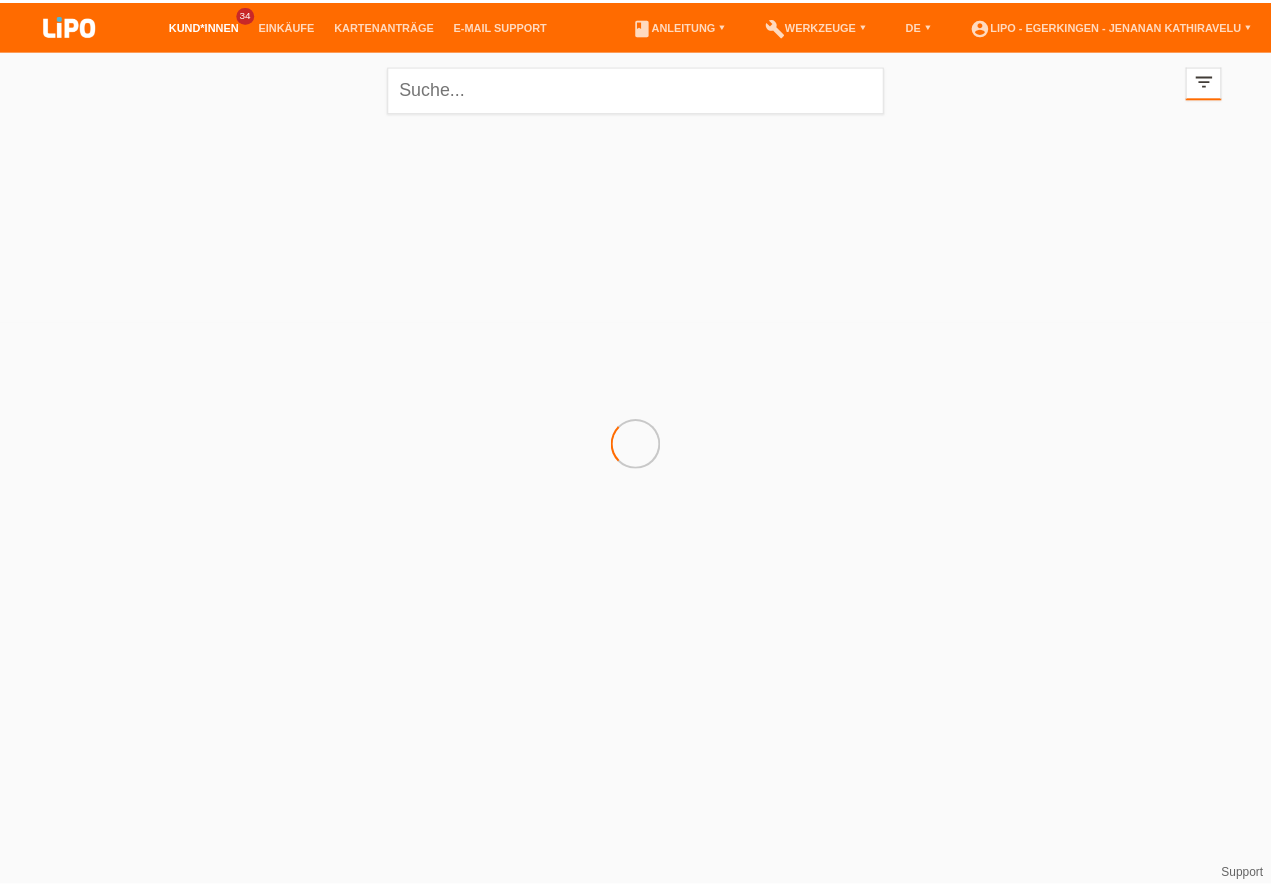 scroll, scrollTop: 0, scrollLeft: 0, axis: both 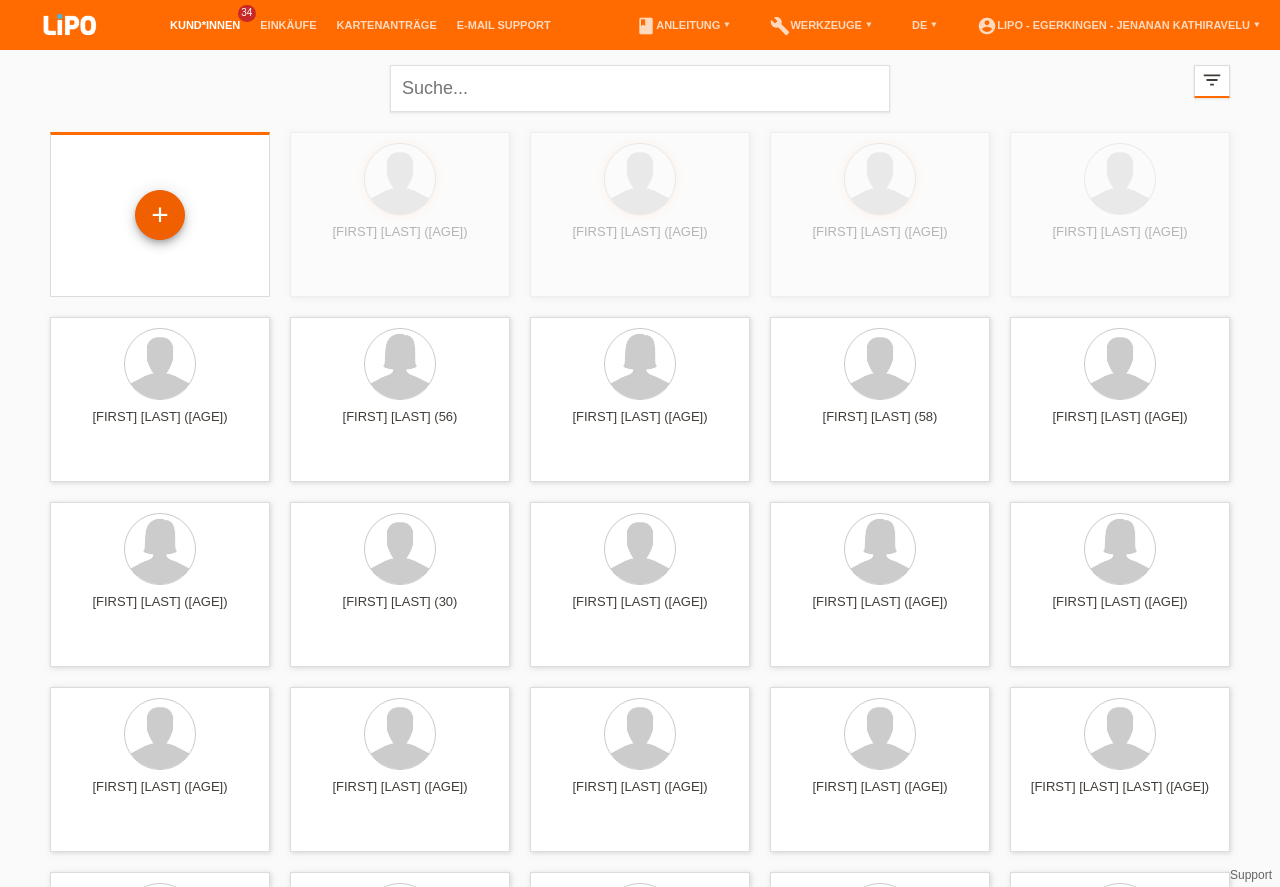 click on "+" at bounding box center (160, 215) 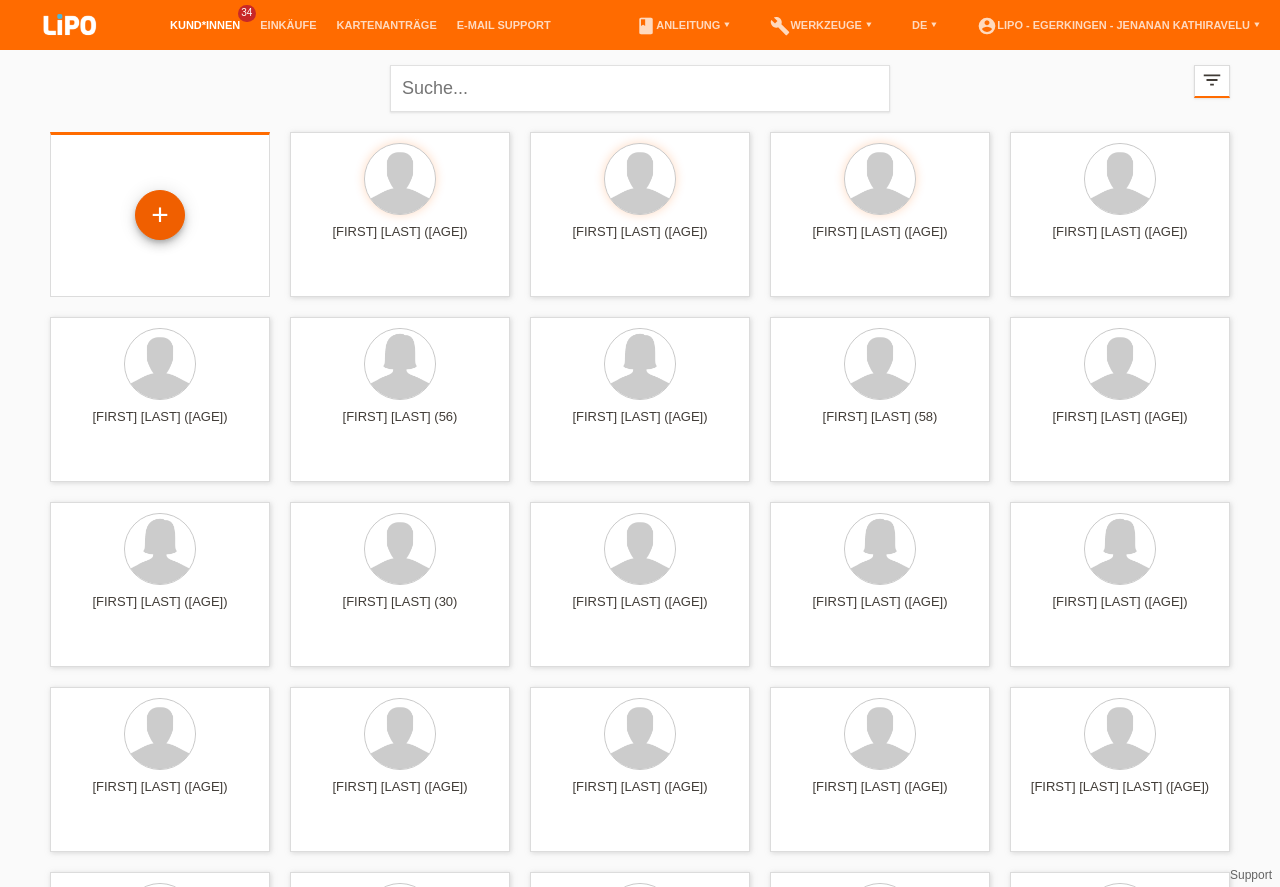 click on "+" at bounding box center (160, 215) 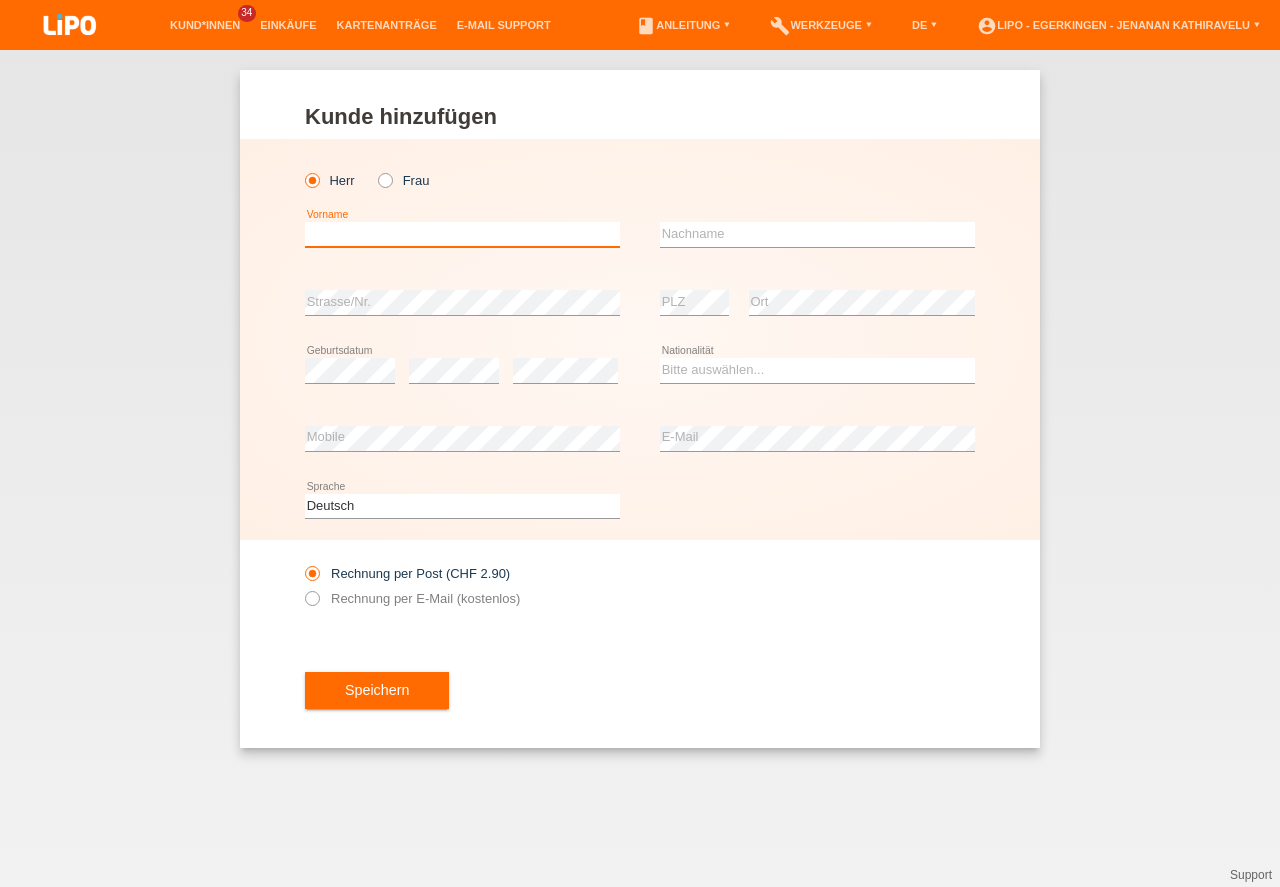 click at bounding box center [462, 234] 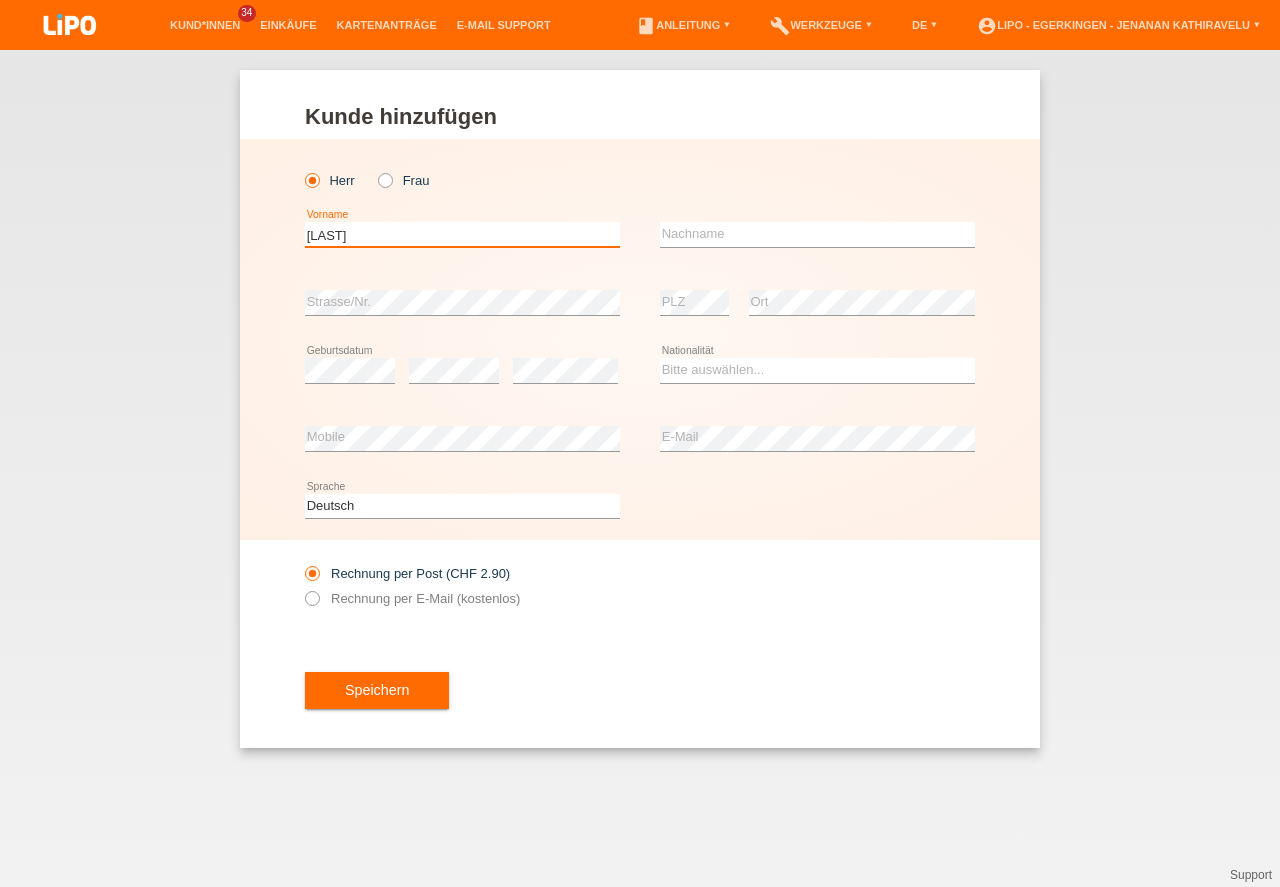 type on "[LAST]" 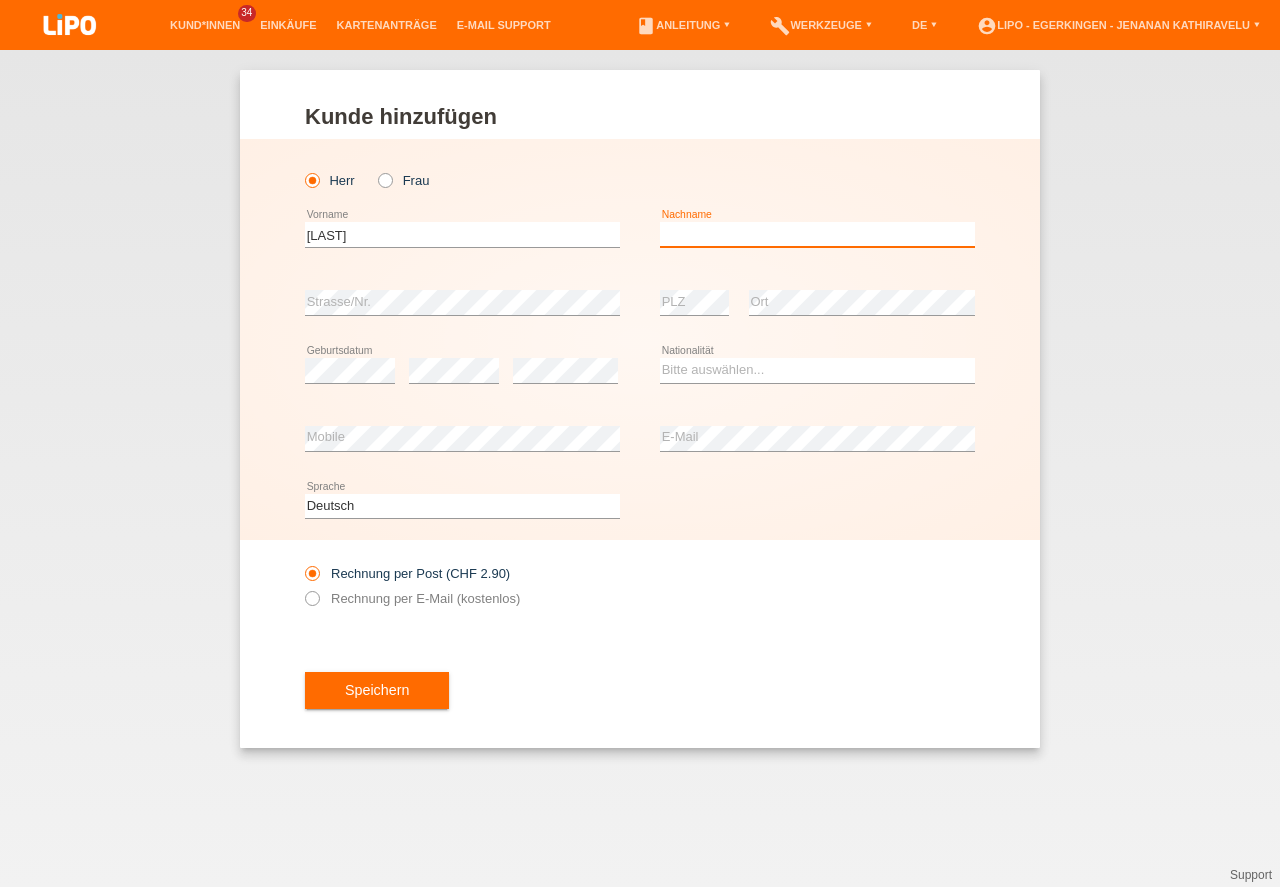 click at bounding box center (817, 234) 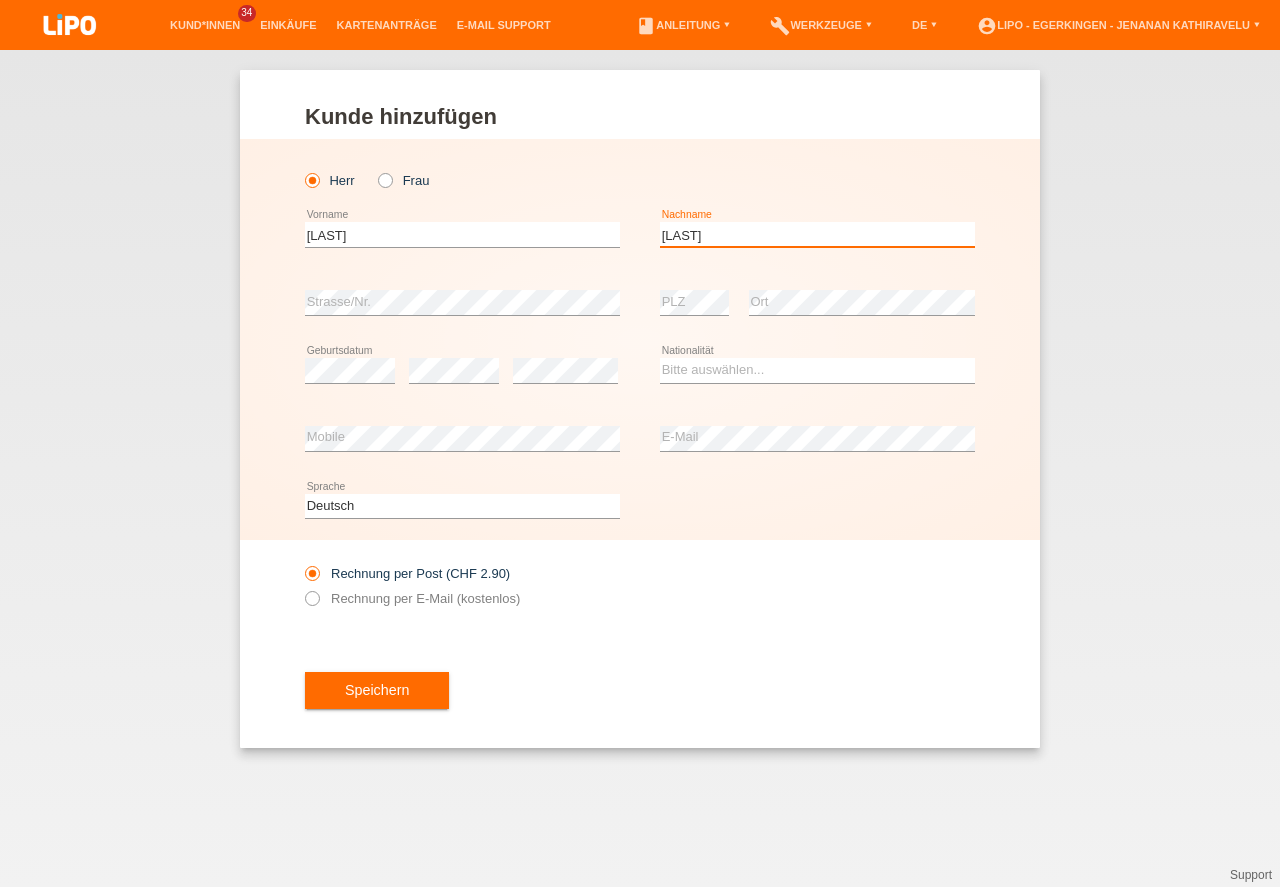 type on "[LAST]" 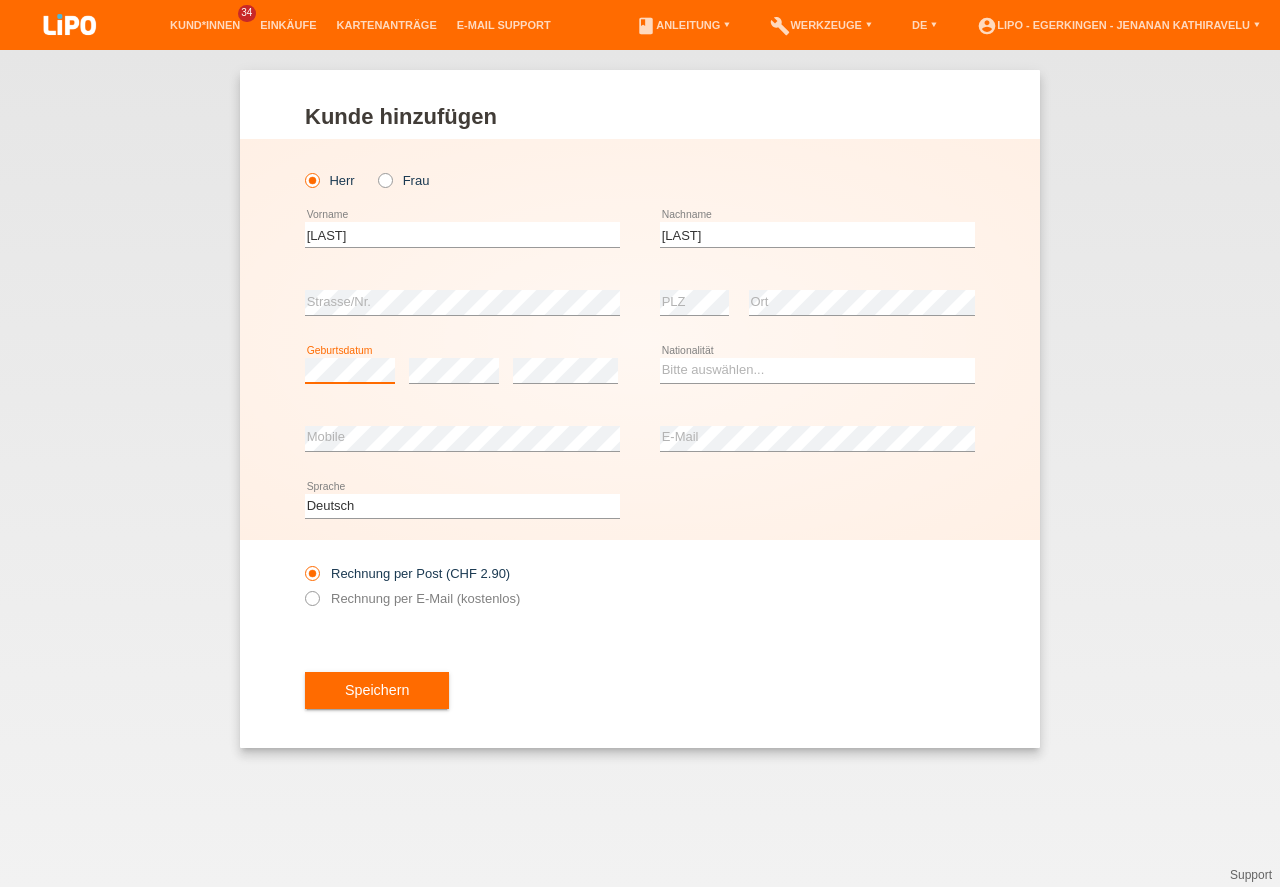 scroll, scrollTop: 0, scrollLeft: 0, axis: both 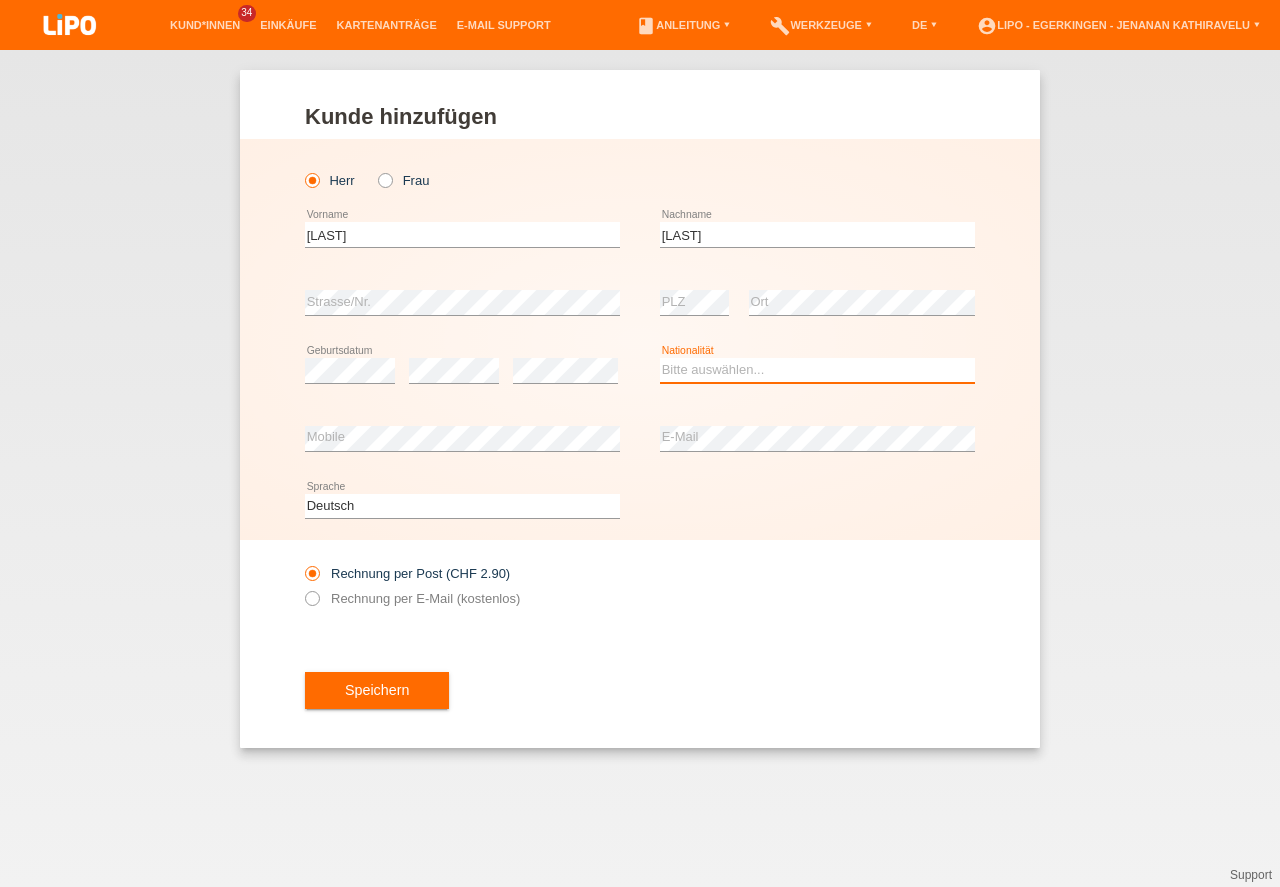 click on "Bitte auswählen...
Schweiz
Deutschland
Liechtenstein
Österreich
------------
Afghanistan
Ägypten
Åland
Albanien
Algerien" at bounding box center (817, 370) 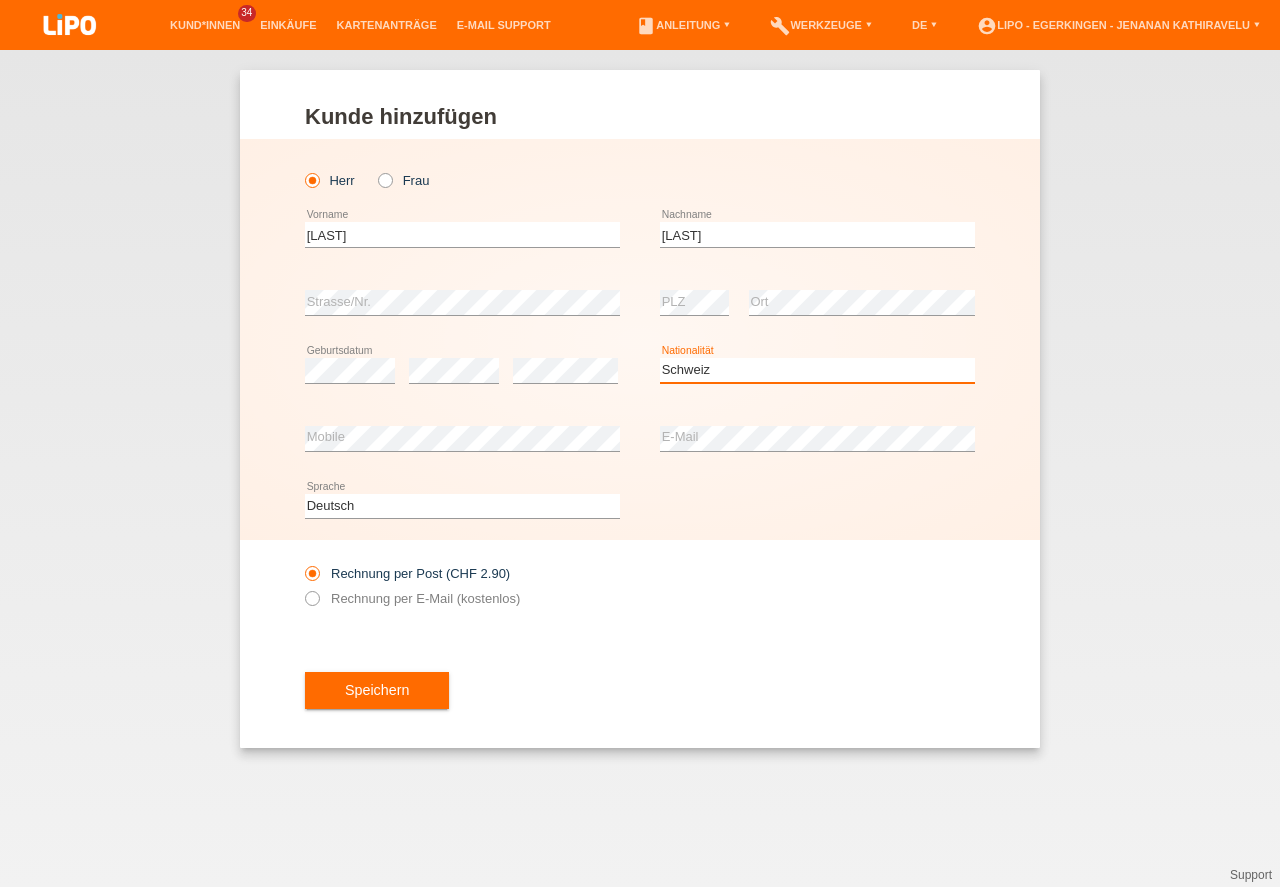 click on "Schweiz" at bounding box center [0, 0] 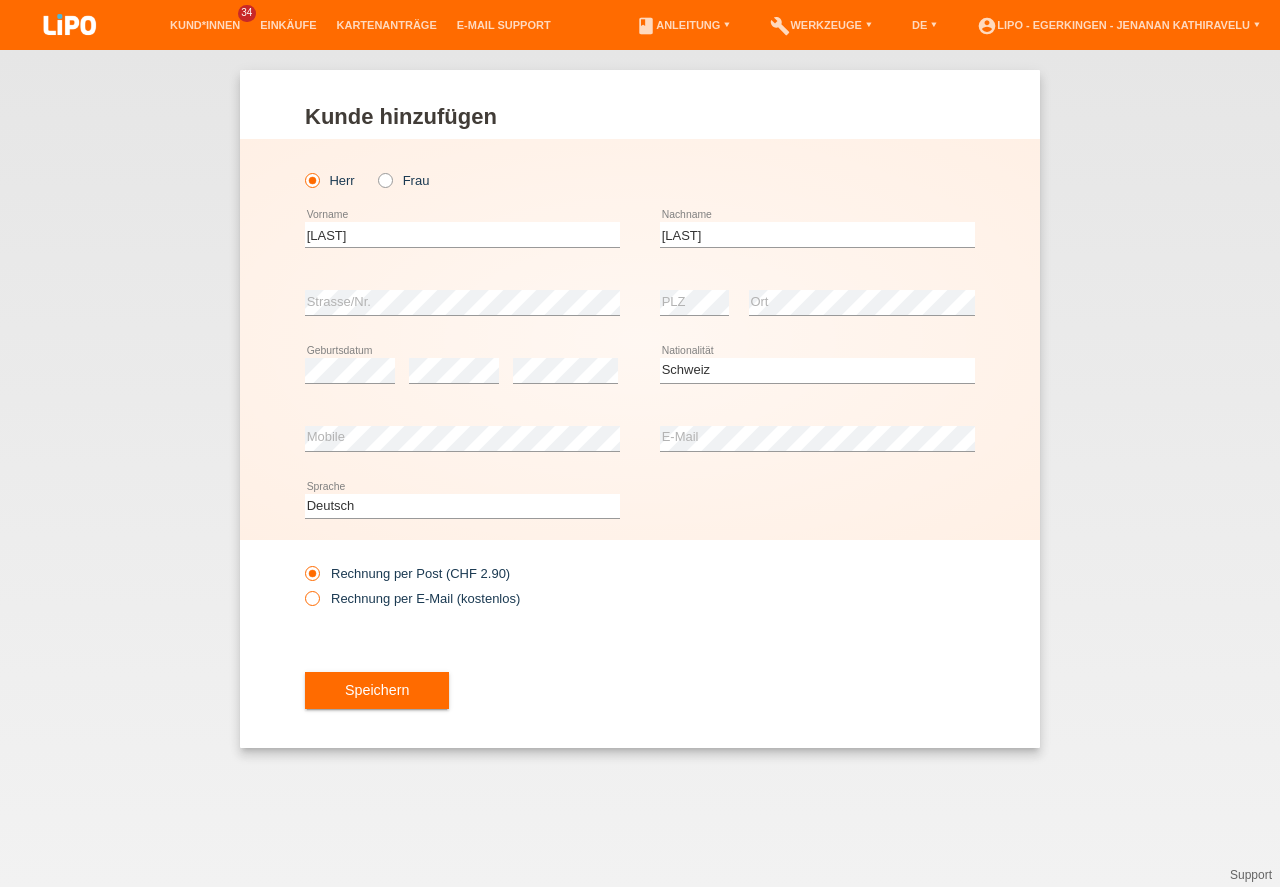 click on "Rechnung per E-Mail                                                                                            (kostenlos)" at bounding box center (412, 598) 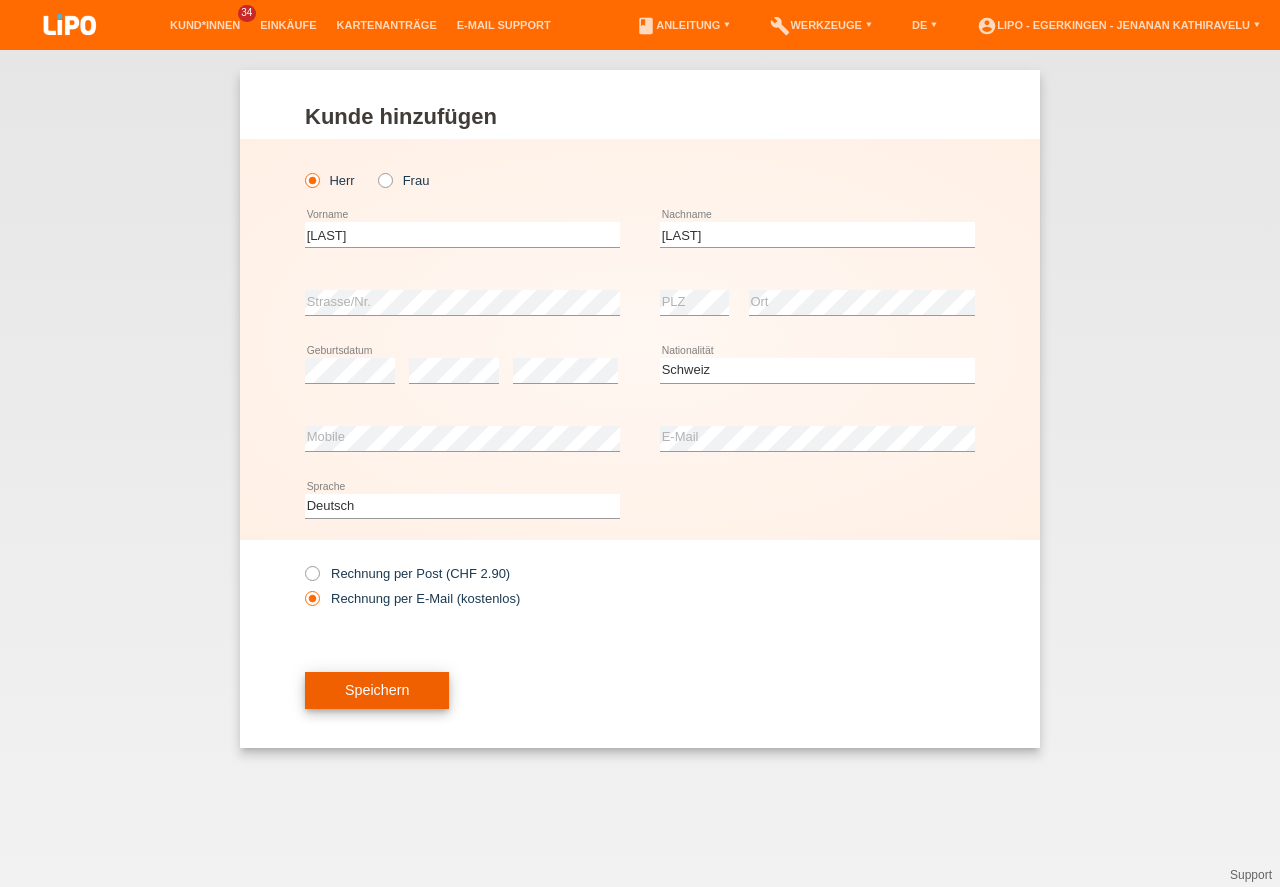 click on "Speichern" at bounding box center (377, 691) 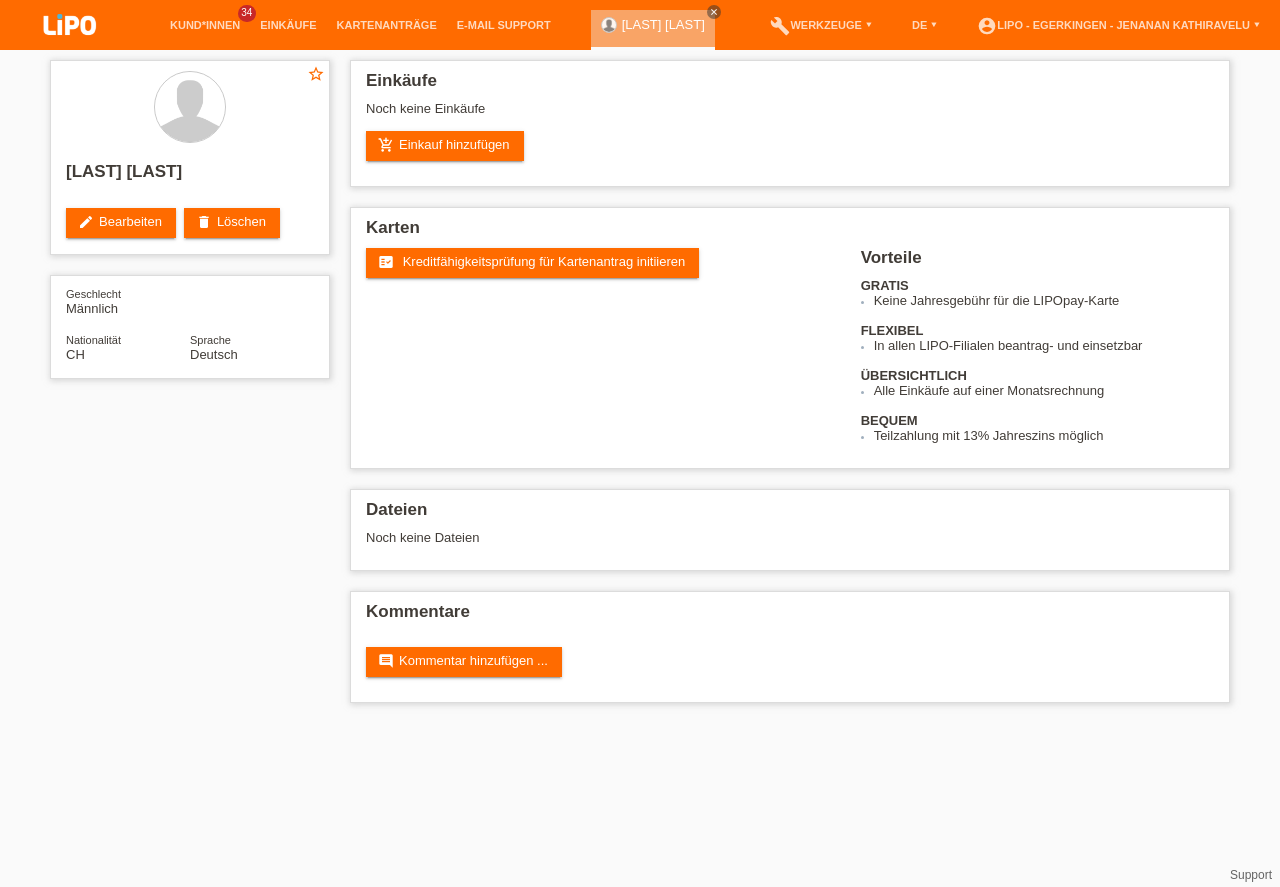 click on "Kreditfähigkeitsprüfung für Kartenantrag initiieren" at bounding box center [544, 261] 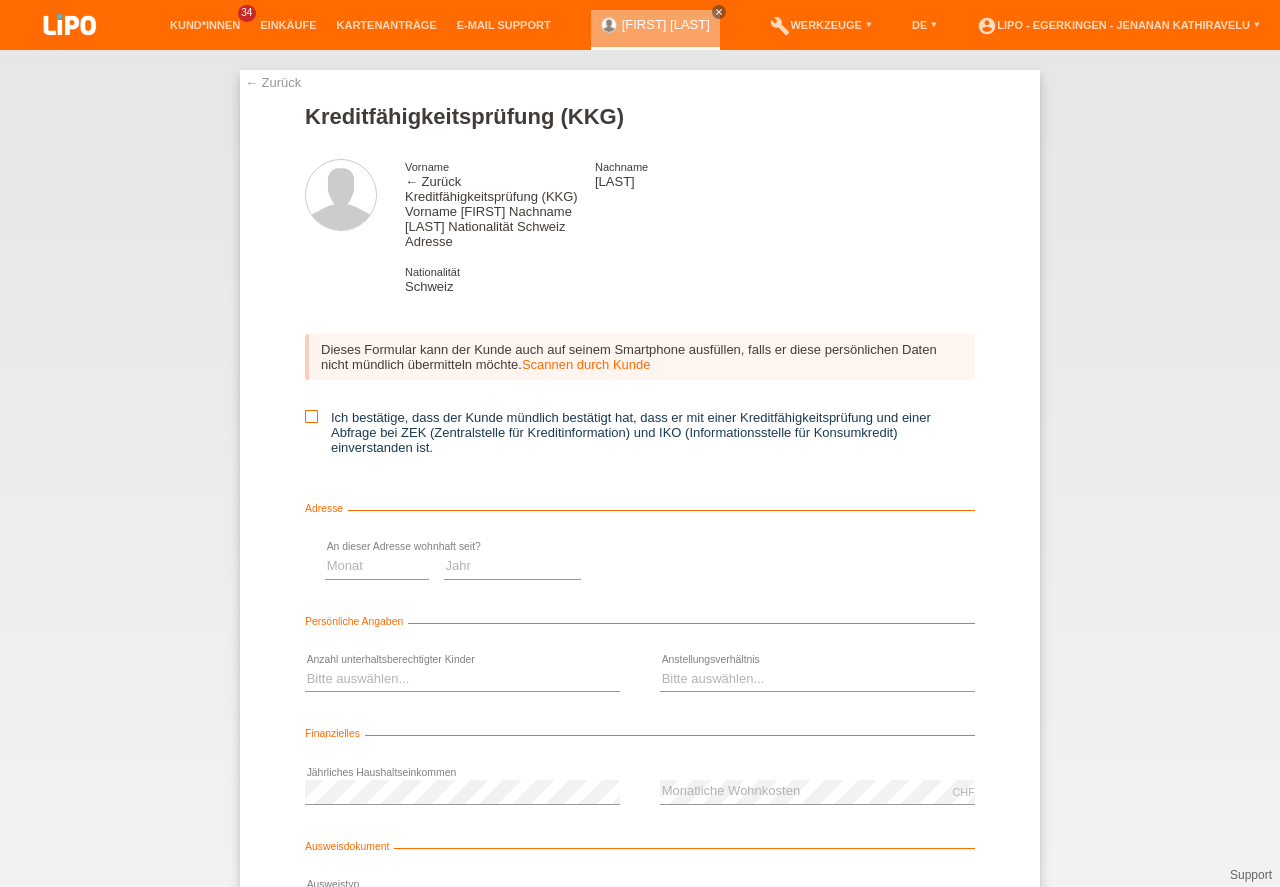 click on "← Zurück
Kreditfähigkeitsprüfung (KKG)
Vorname
Tharmaratnam
Nachname
Thevarajah
Nationalität
Schweiz
Adresse" at bounding box center (640, 562) 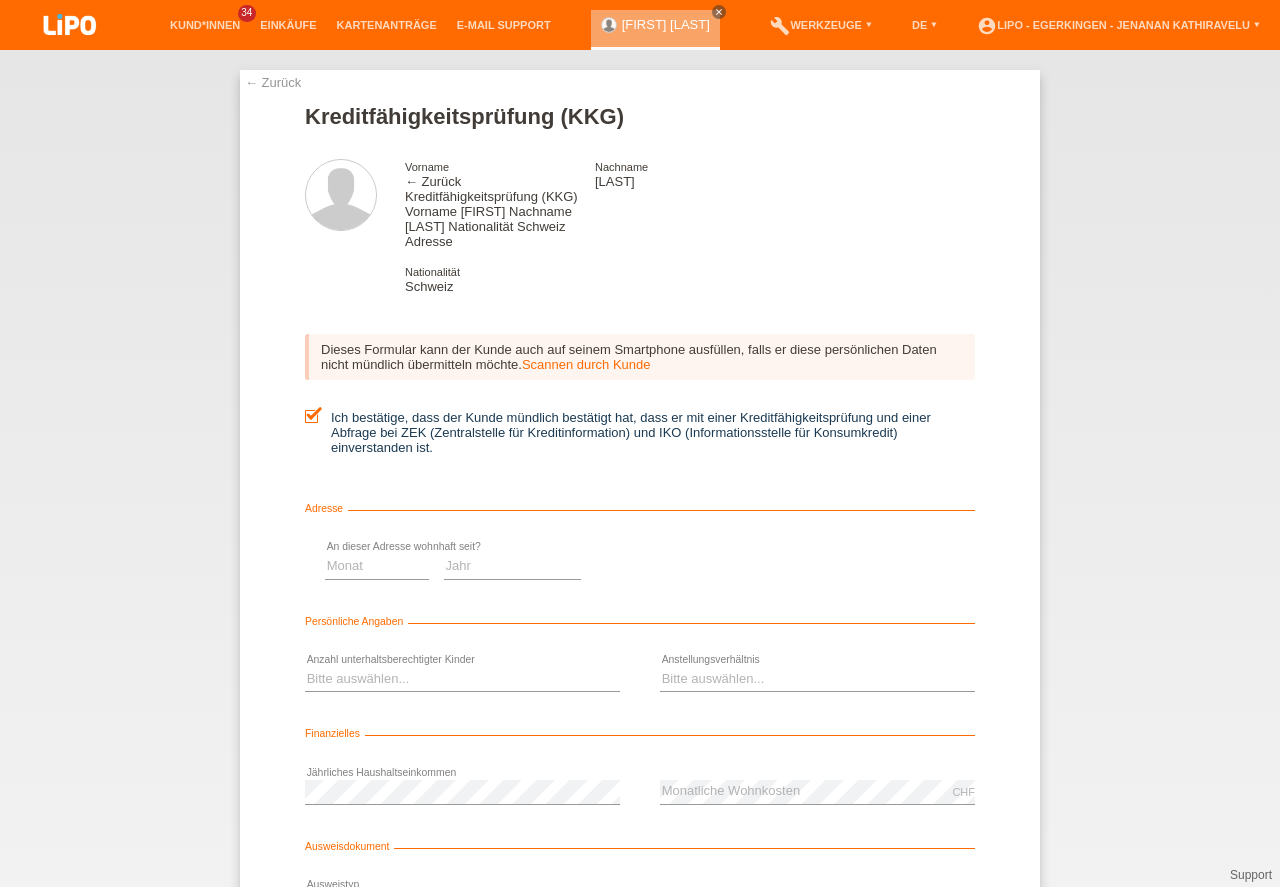 scroll, scrollTop: 0, scrollLeft: 0, axis: both 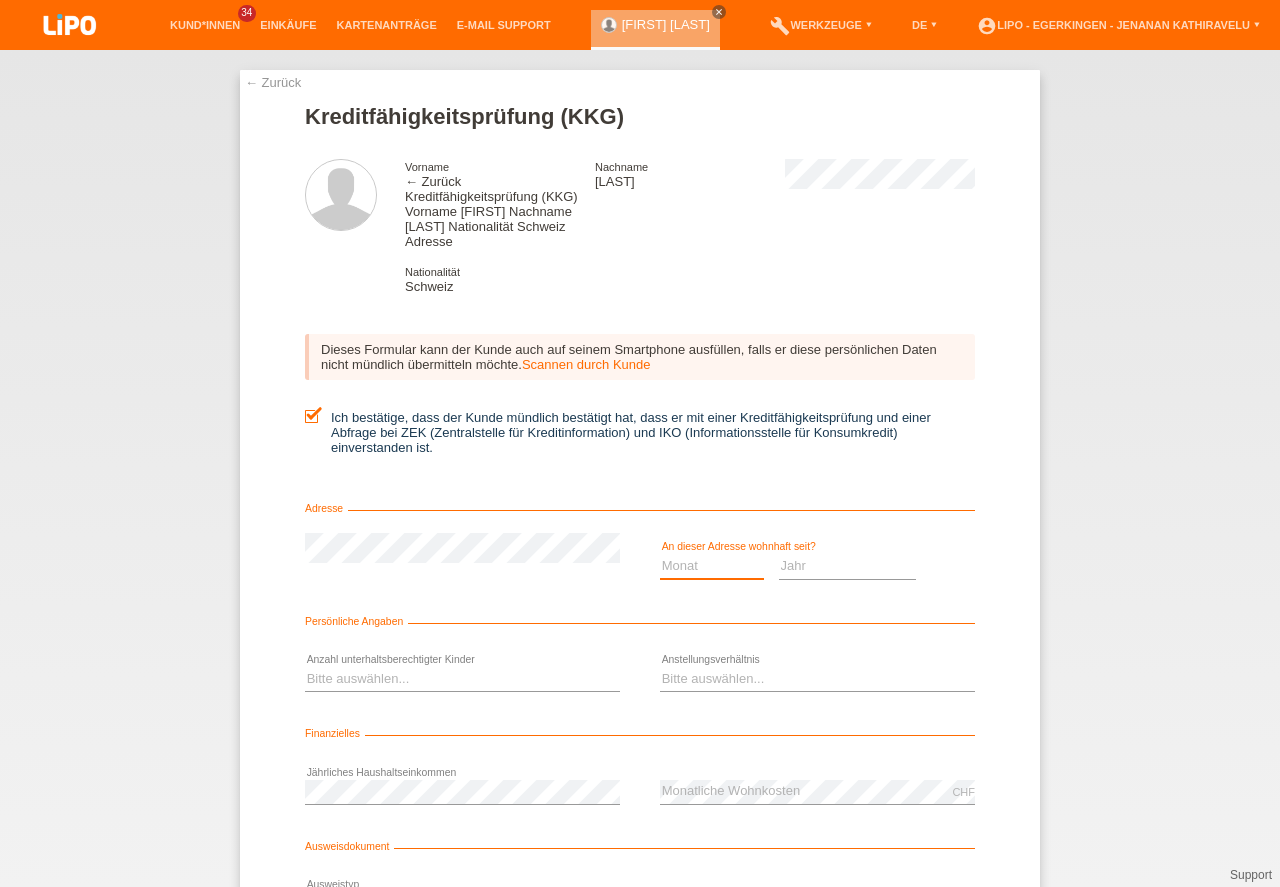 click on "Monat
01
02
03
04
05
06
07
08
09
10" at bounding box center [712, 566] 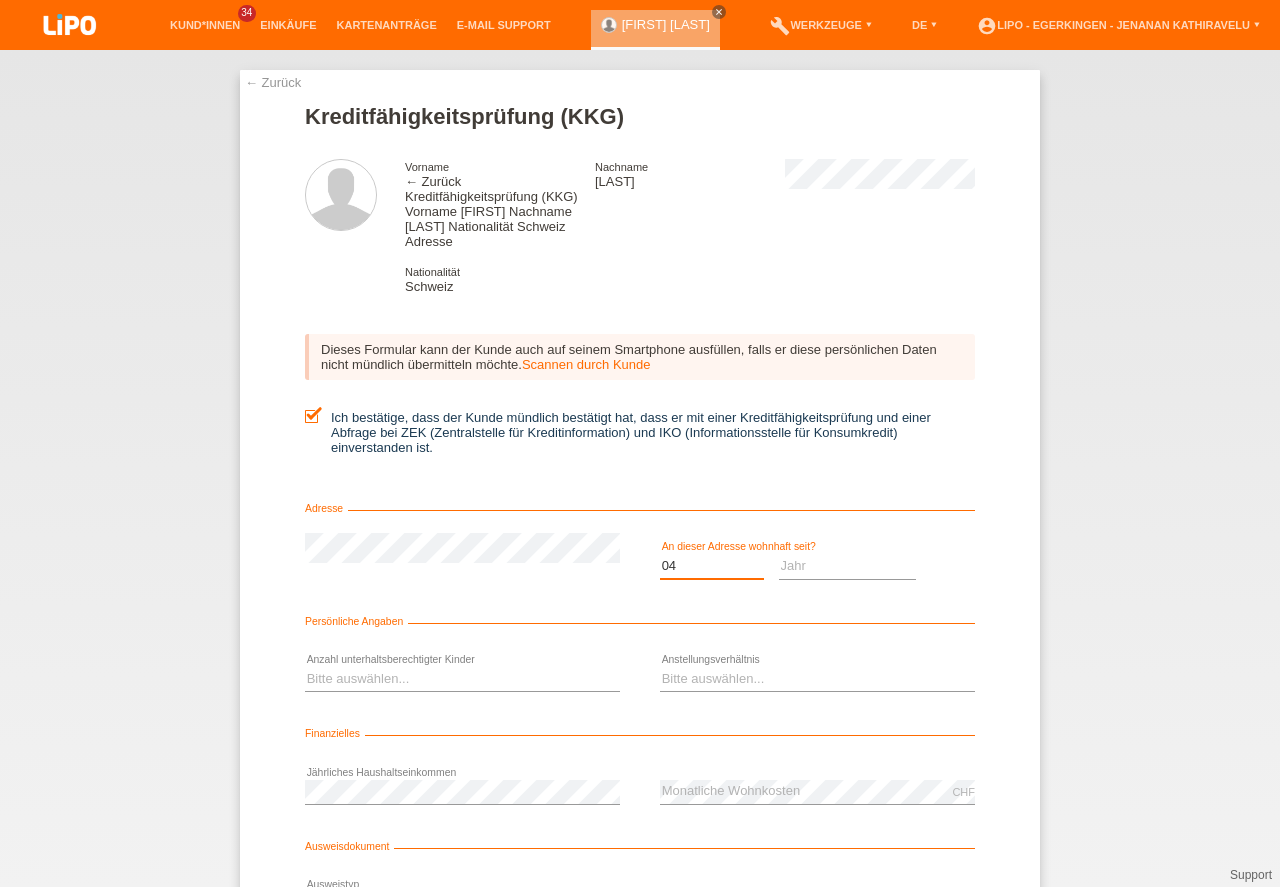 click on "04" at bounding box center (0, 0) 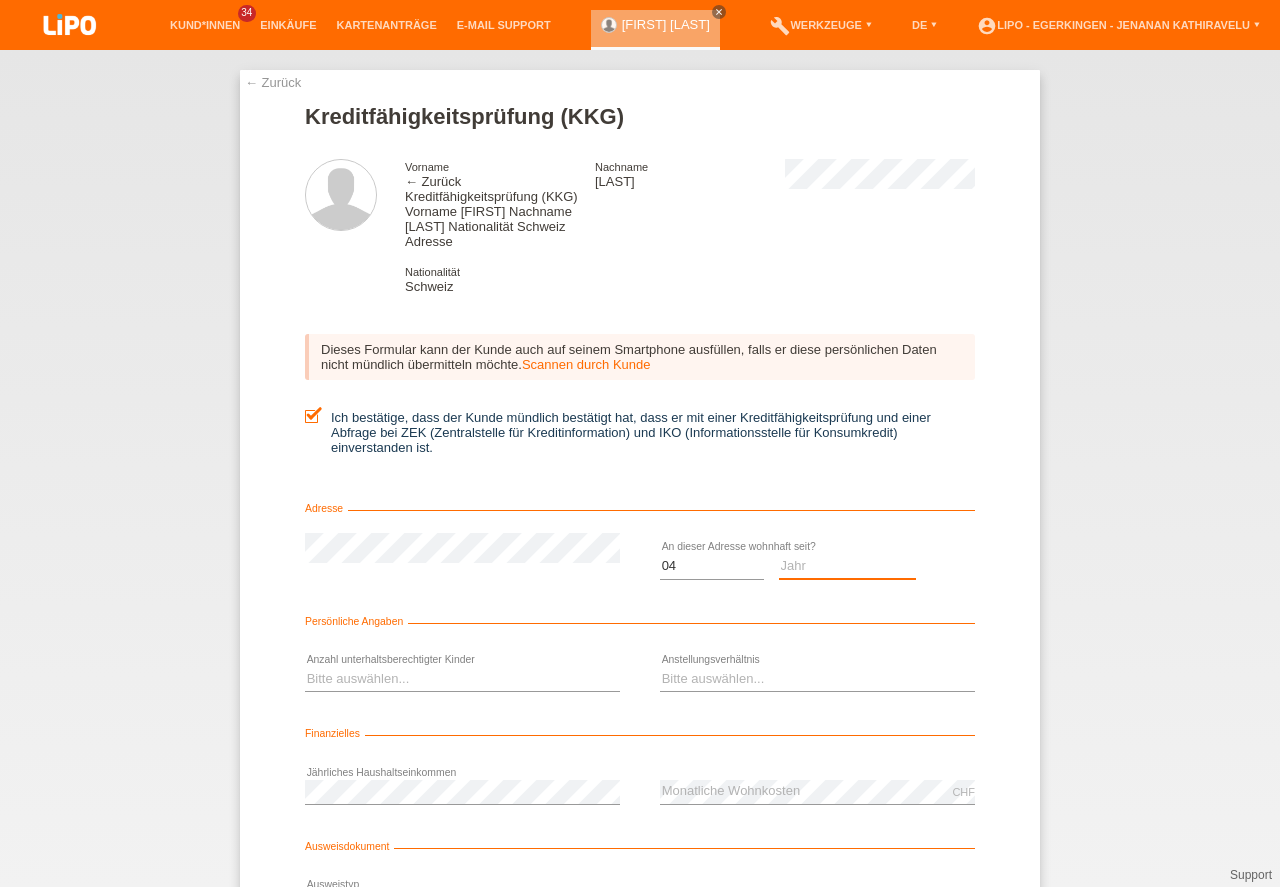 click on "Jahr
2025
2024
2023
2022
2021
2020
2019
2018
2017
2016 2015 2014 2013 2012 2011 2010 2009 2008 2007 2006 2005 2004 2003" at bounding box center (848, 566) 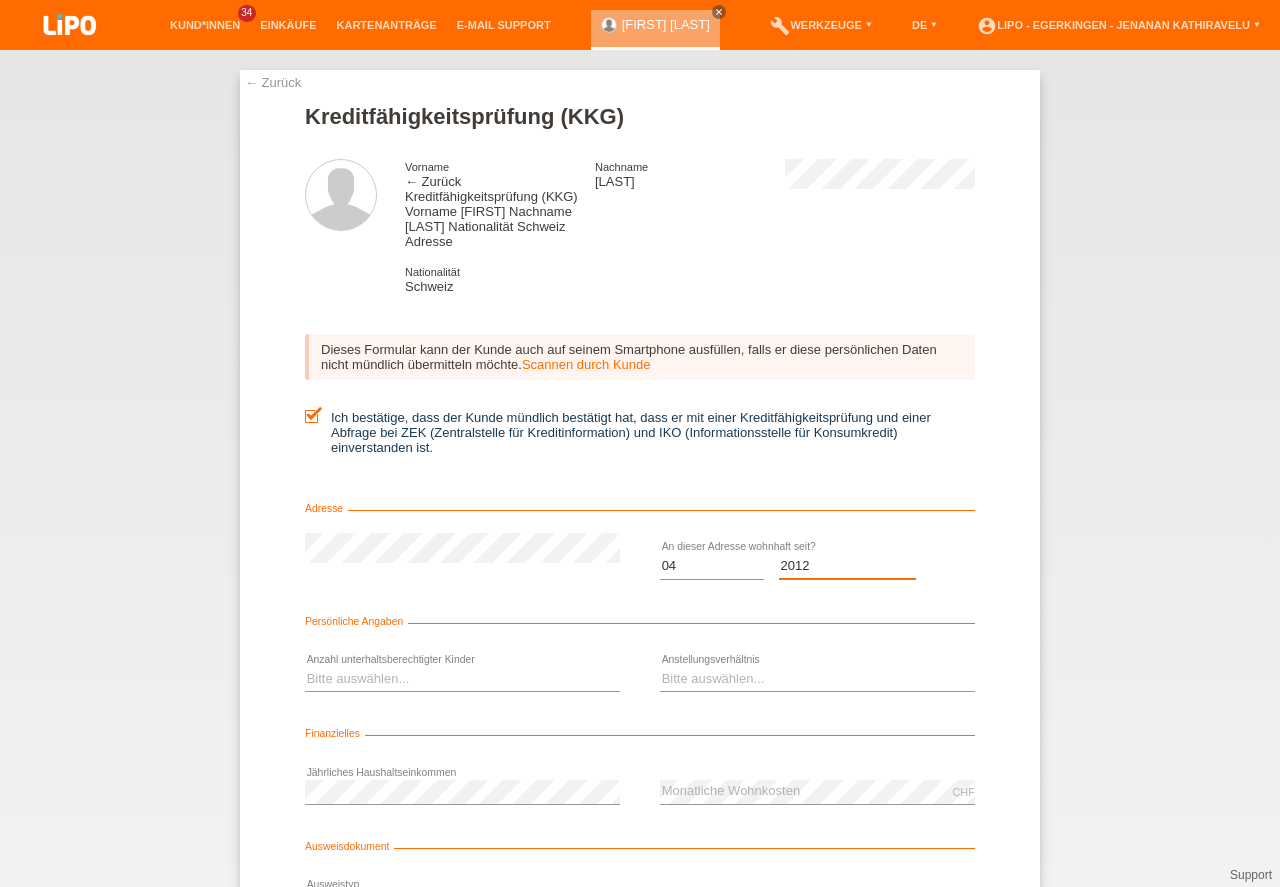 click on "2012" at bounding box center (0, 0) 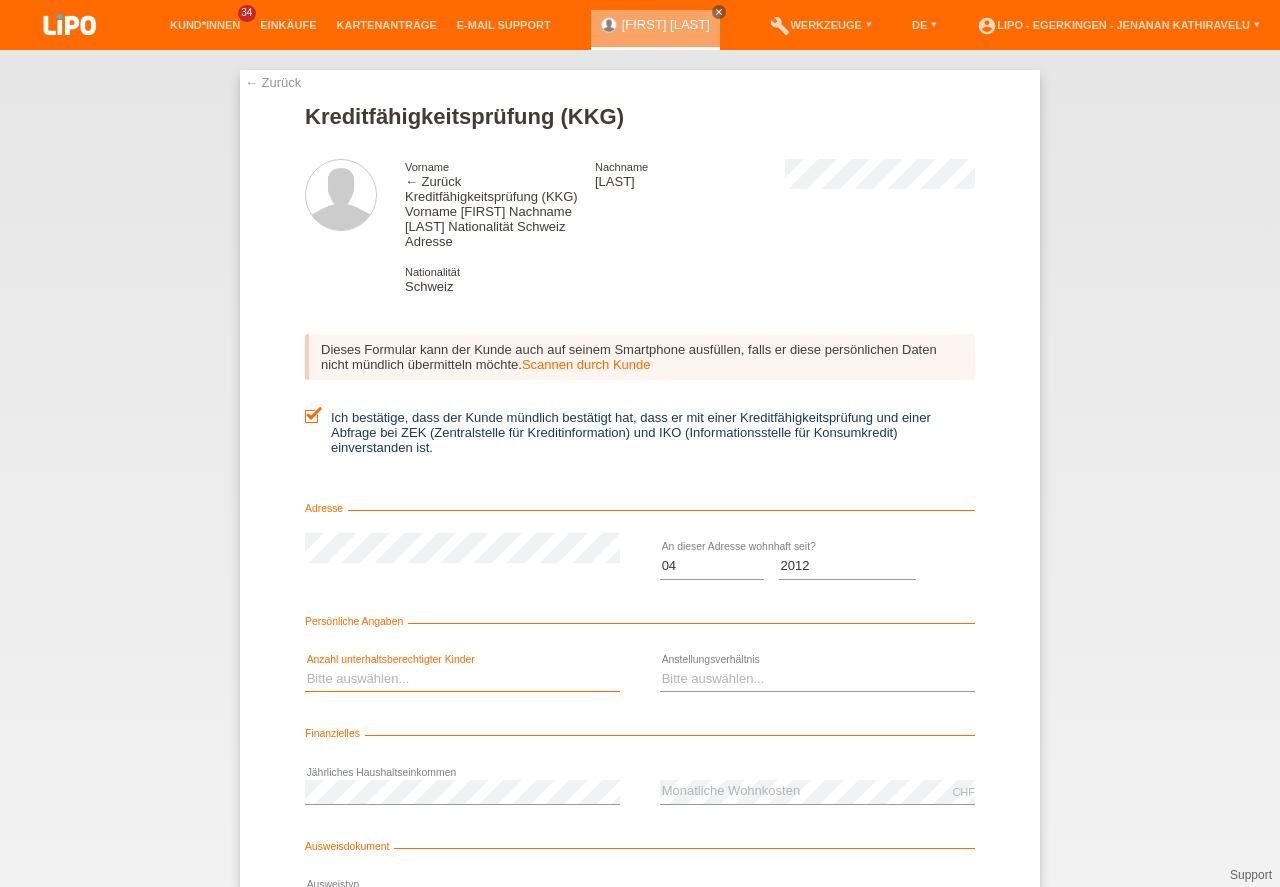 click on "Bitte auswählen...
0
1
2
3
4
5
6
7
8
9" at bounding box center [462, 679] 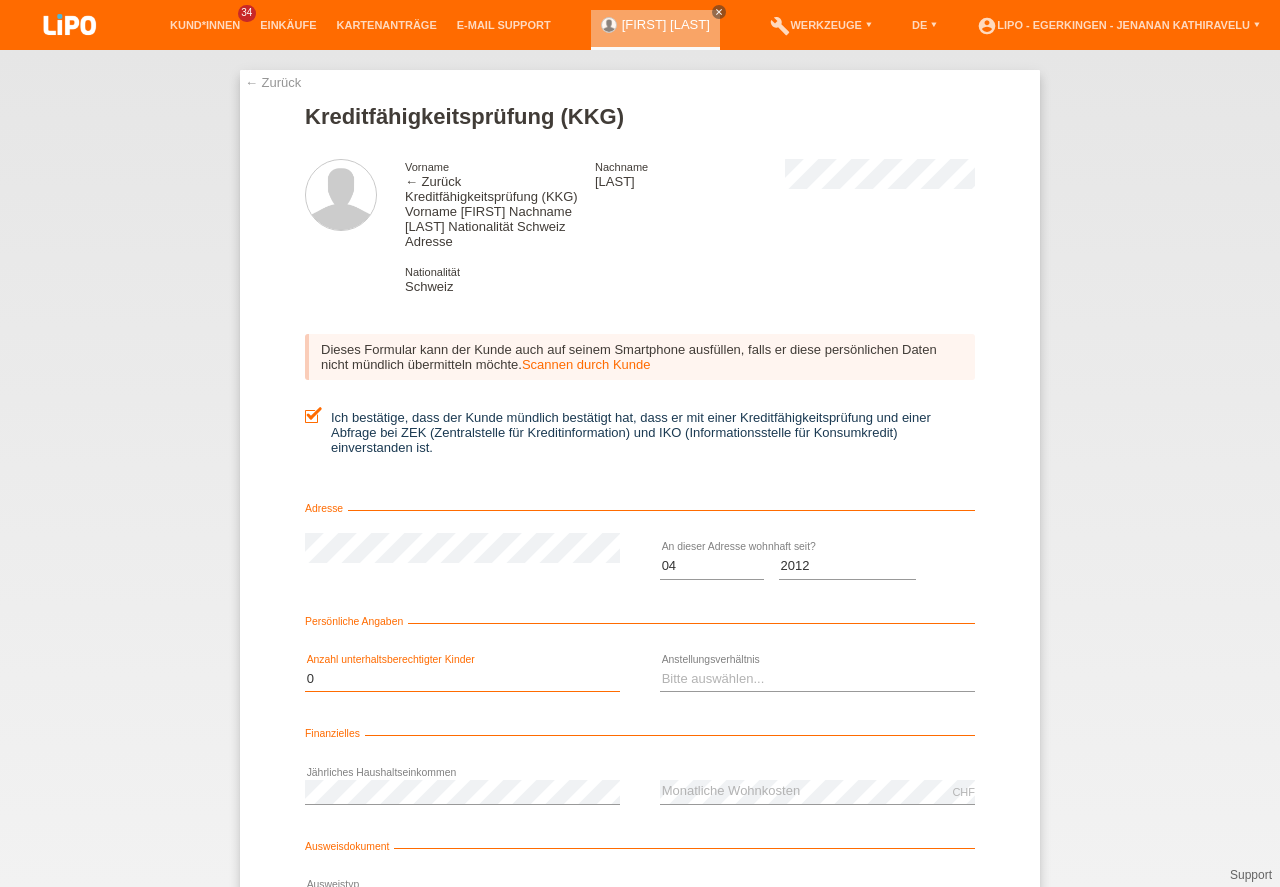 click on "0" at bounding box center [0, 0] 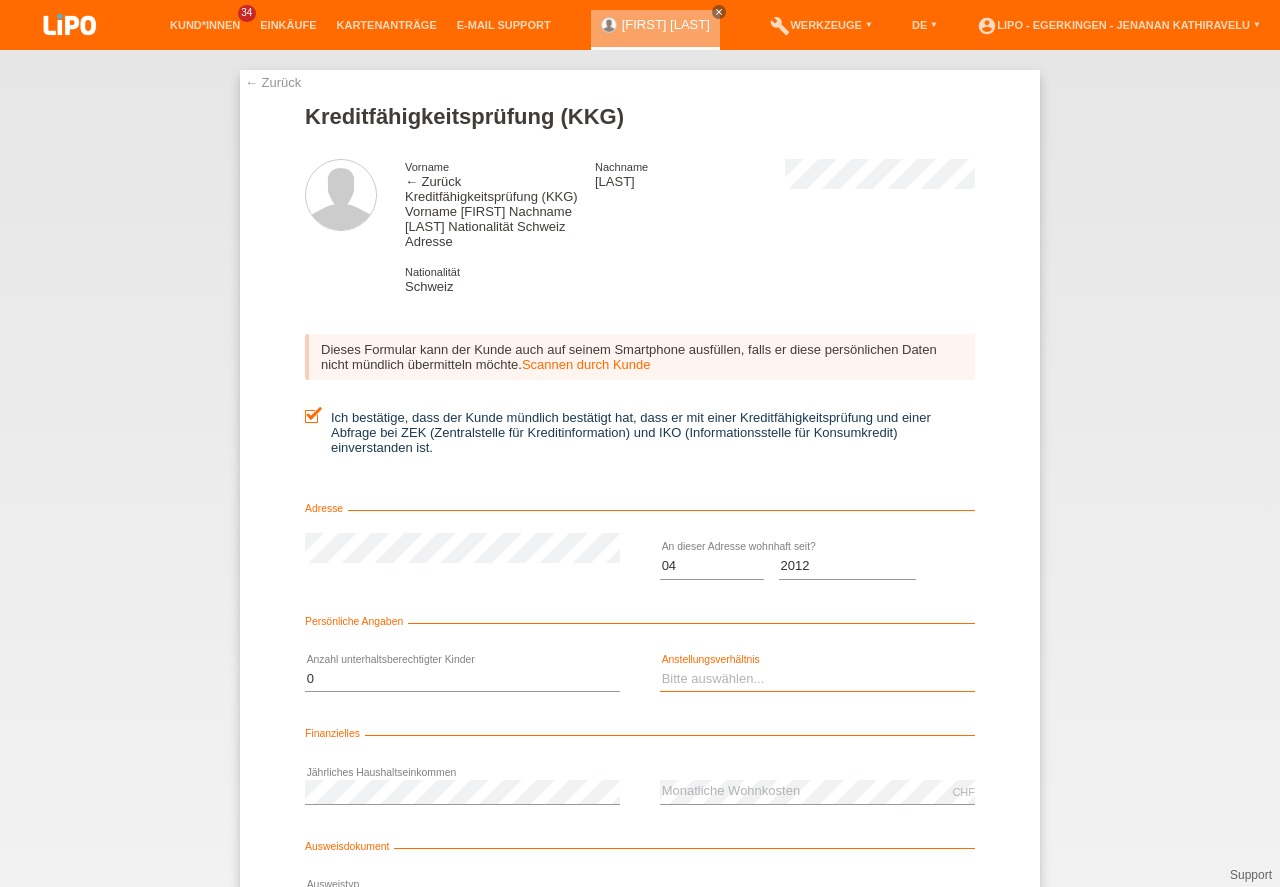 click on "Bitte auswählen...
Unbefristet
Befristet
Lehrling/Student
Pensioniert
Nicht arbeitstätig
Hausfrau/-mann
Selbständig" at bounding box center (817, 679) 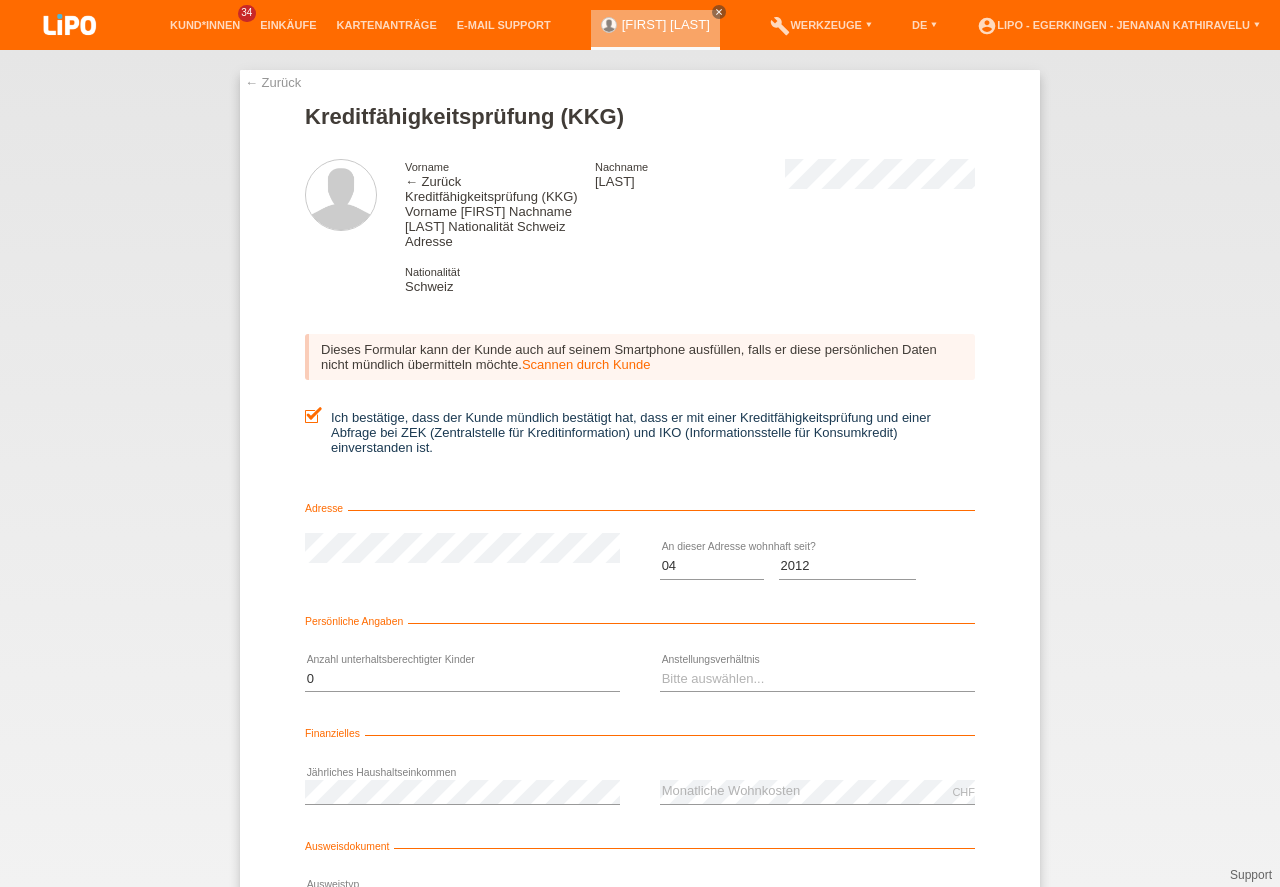 click on "Bitte auswählen...
0
1
2
3
4
5
6
7
8
9
error" at bounding box center (462, 680) 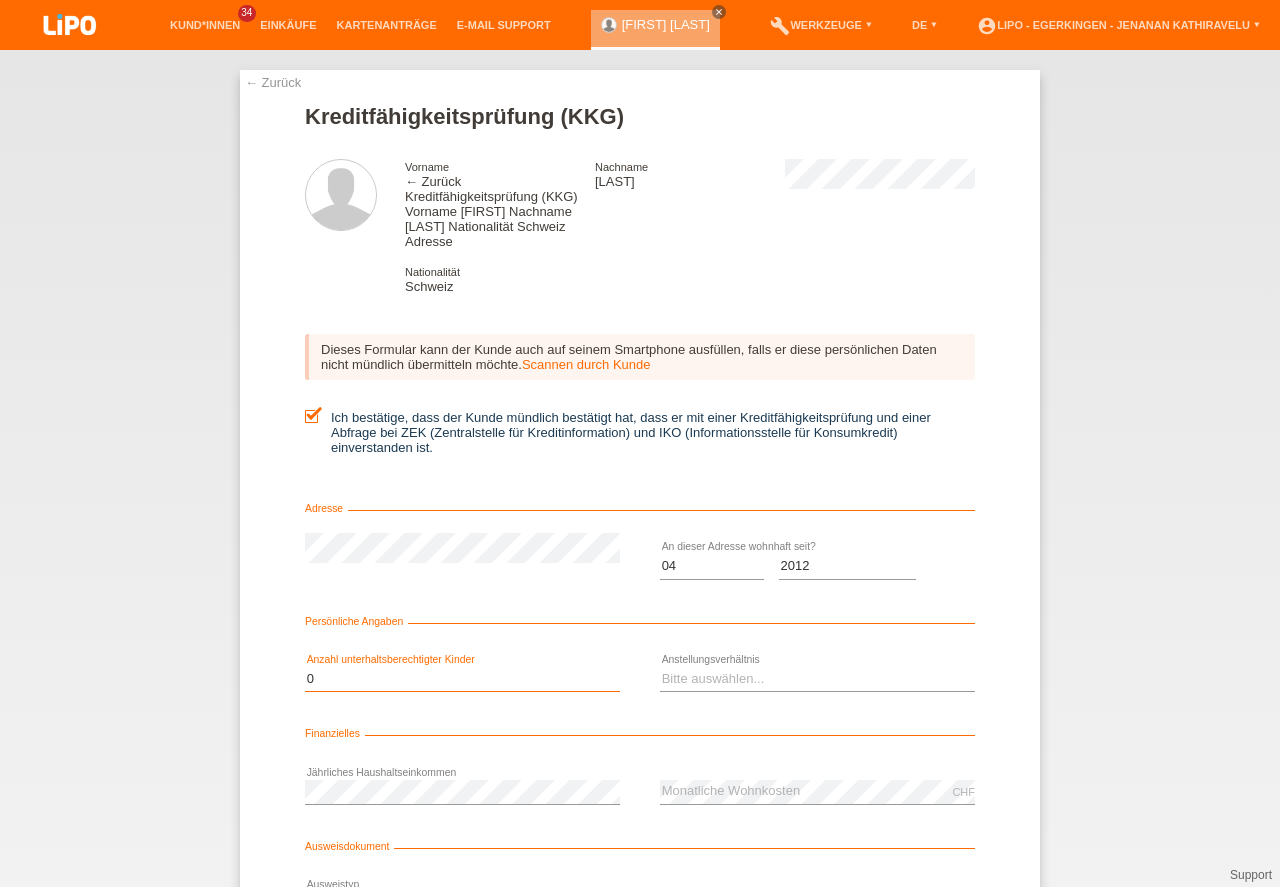 click on "Bitte auswählen...
0
1
2
3
4
5
6
7
8
9" at bounding box center [462, 679] 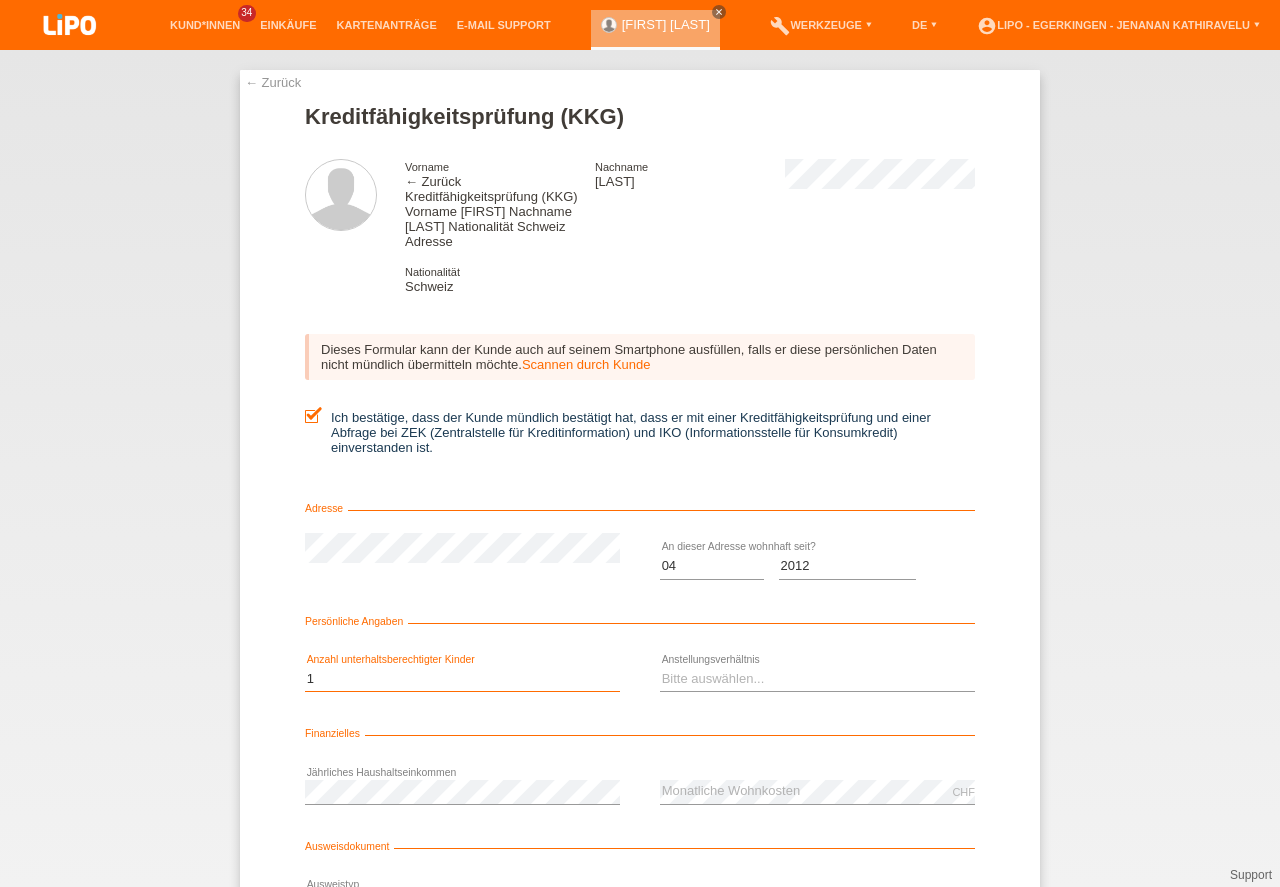 click on "1" at bounding box center [0, 0] 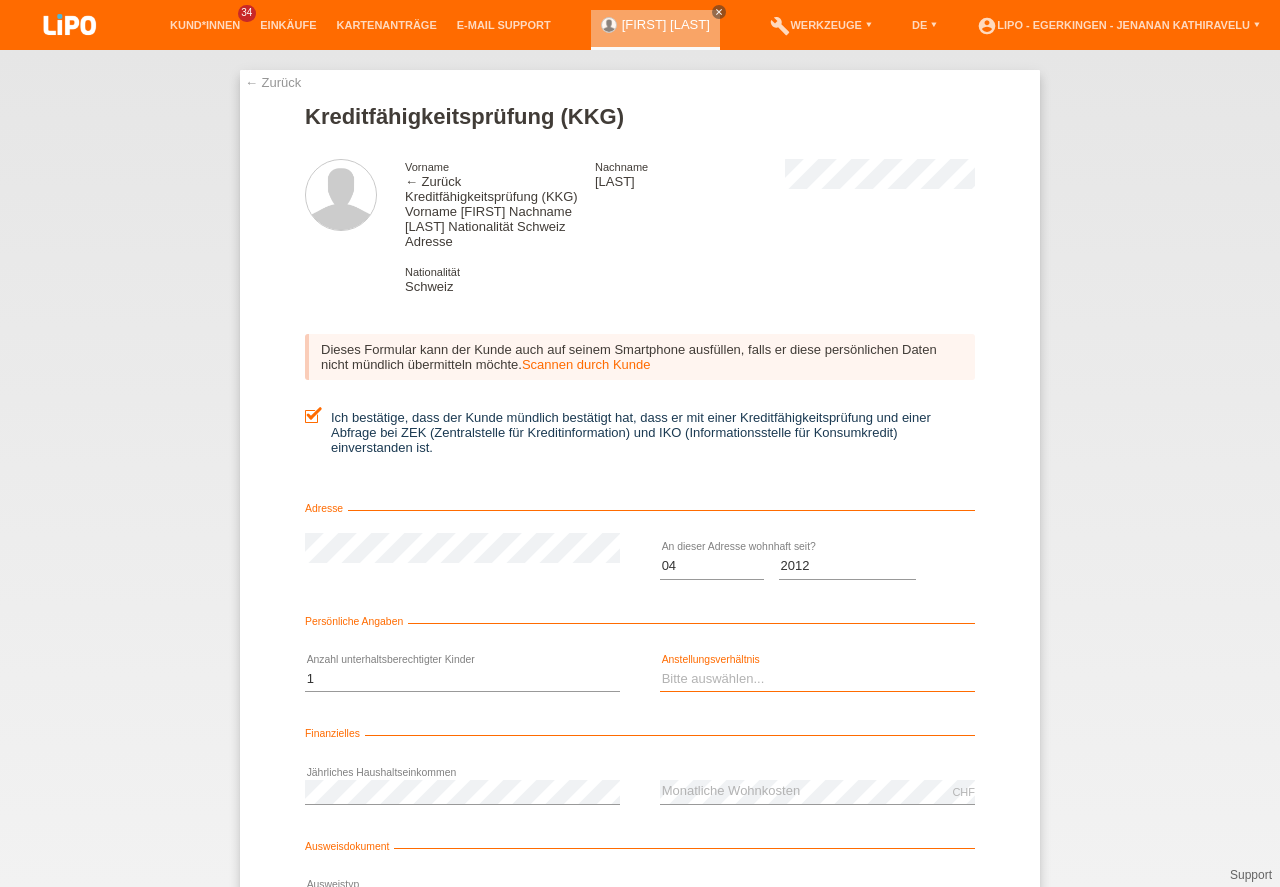 click on "Bitte auswählen...
Unbefristet
Befristet
Lehrling/Student
Pensioniert
Nicht arbeitstätig
Hausfrau/-mann
Selbständig" at bounding box center (817, 679) 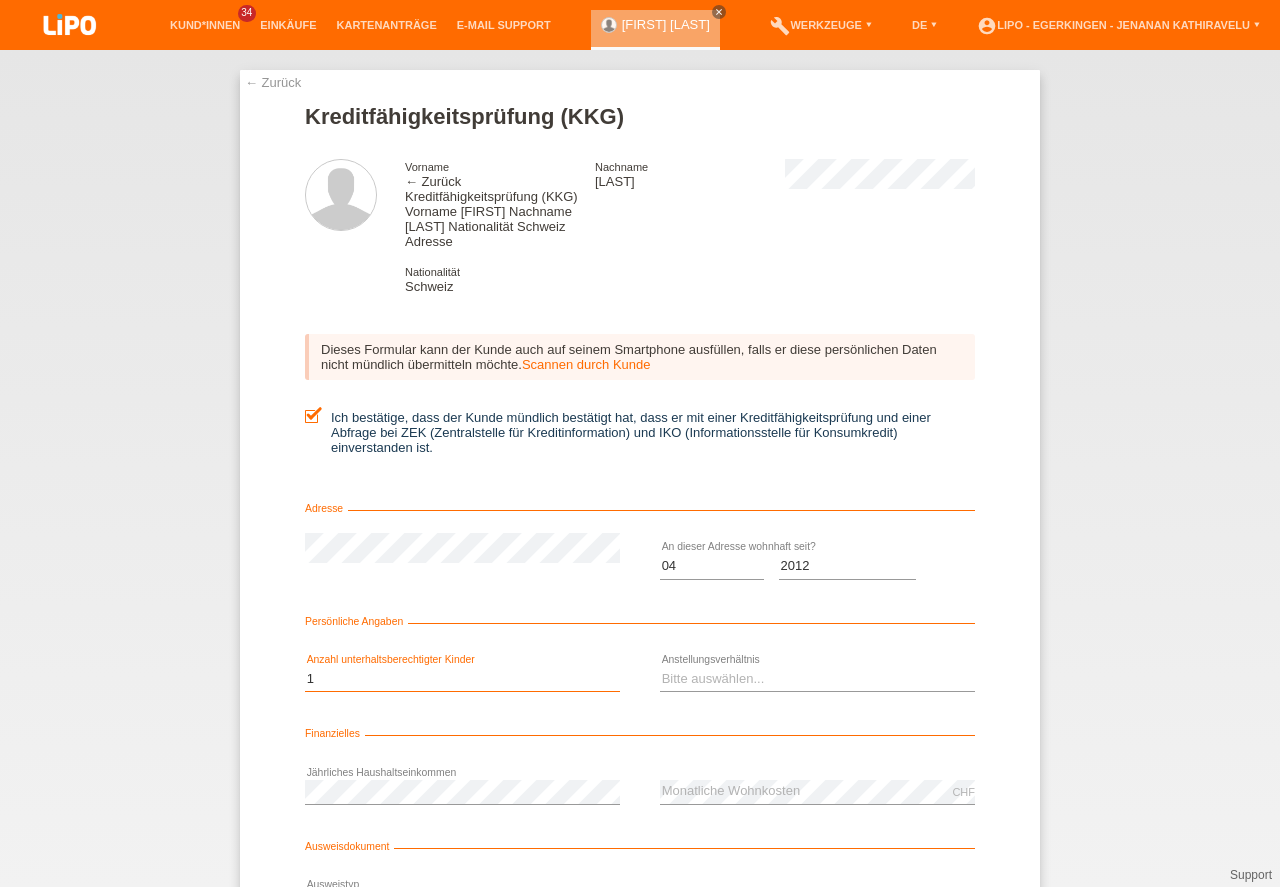 click on "Bitte auswählen...
0
1
2
3
4
5
6
7
8
9" at bounding box center [462, 679] 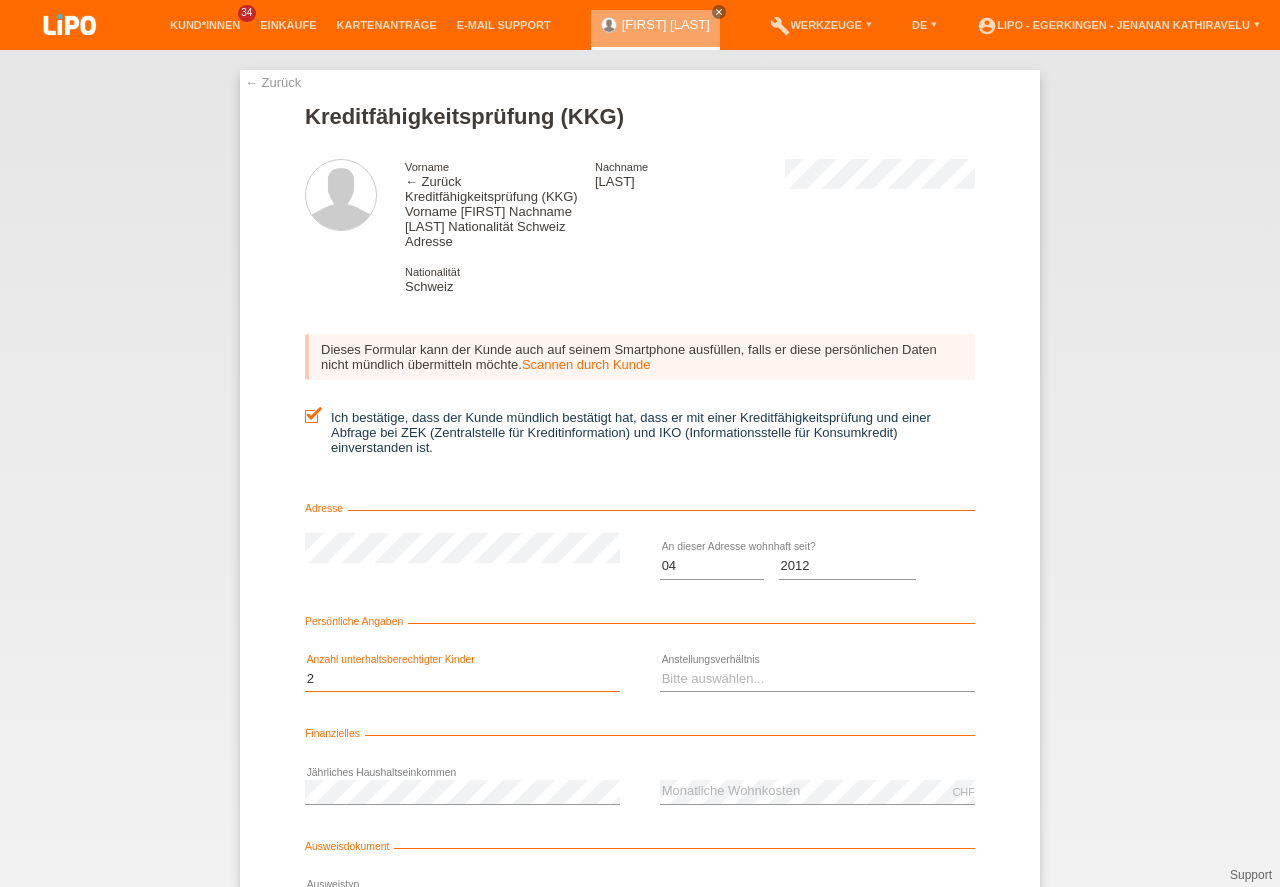click on "2" at bounding box center [0, 0] 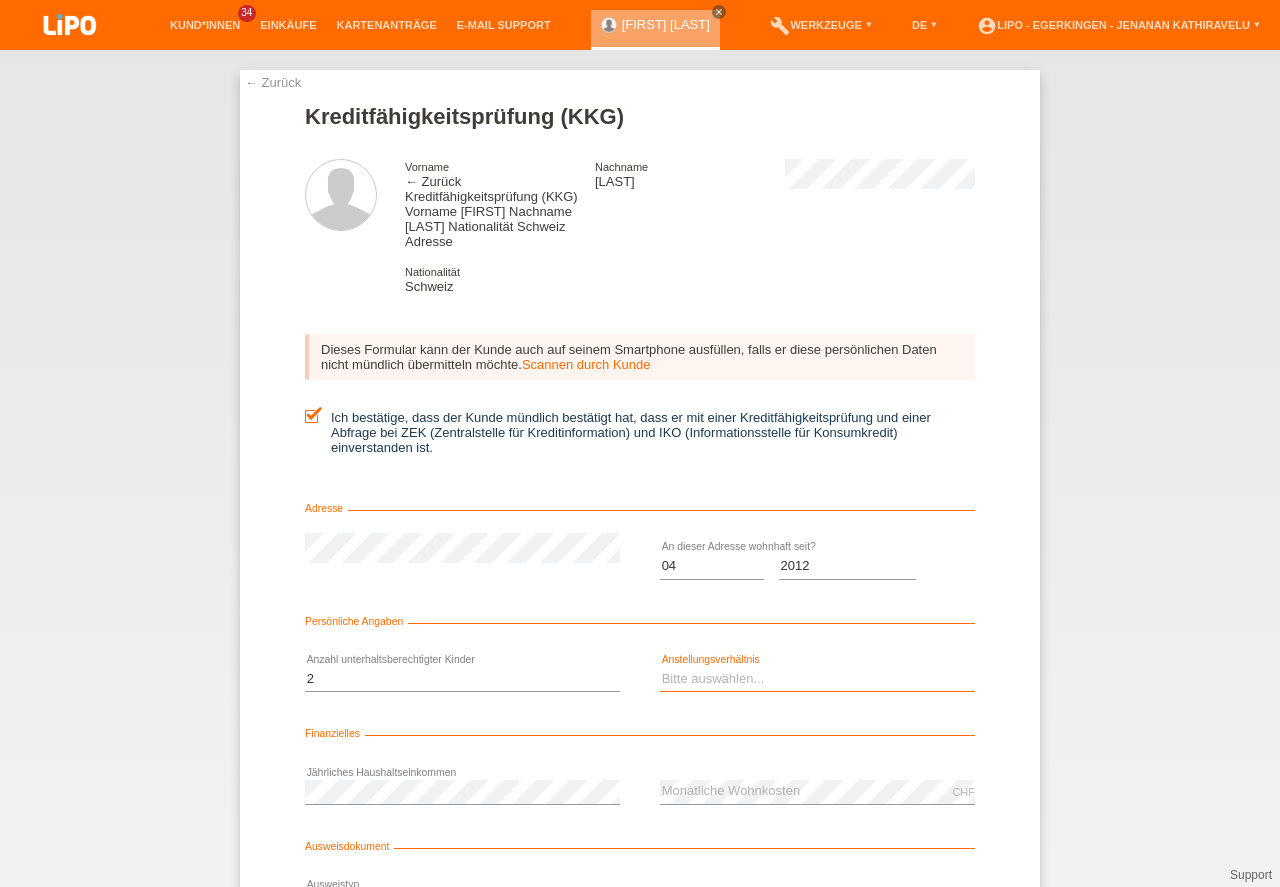 click on "Bitte auswählen...
Unbefristet
Befristet
Lehrling/Student
Pensioniert
Nicht arbeitstätig
Hausfrau/-mann
Selbständig" at bounding box center [817, 679] 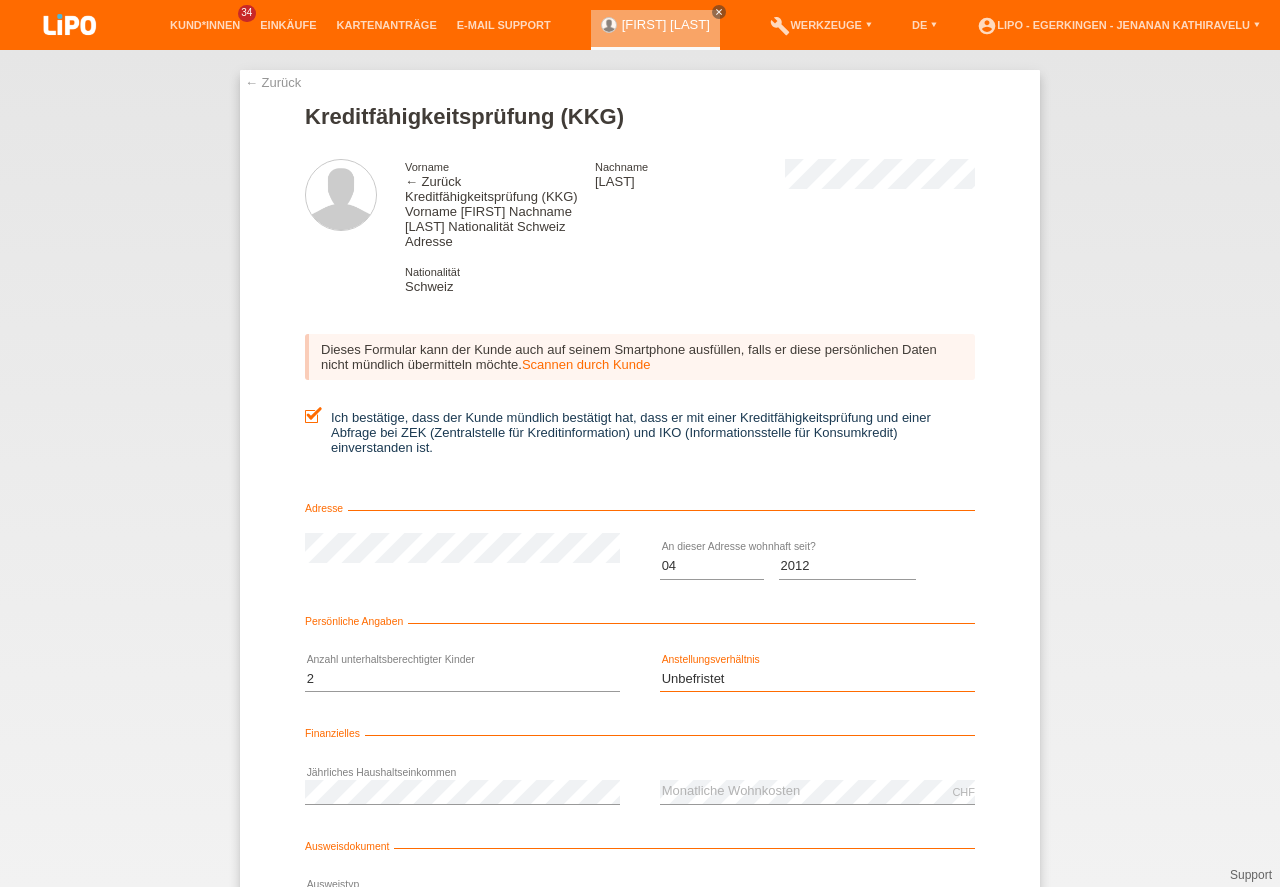 click on "Unbefristet" at bounding box center (0, 0) 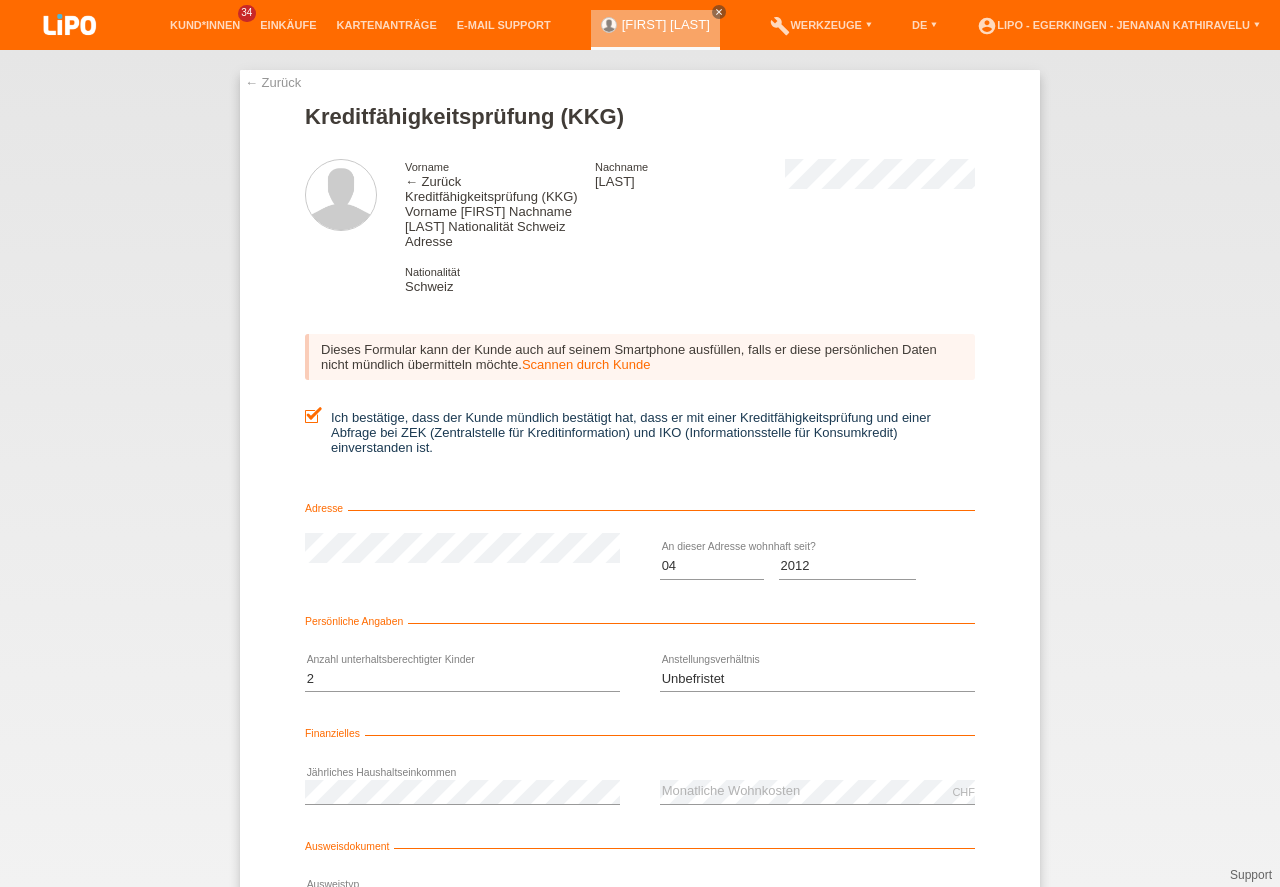 click on "info
error
Ausweisnummer" at bounding box center [817, 905] 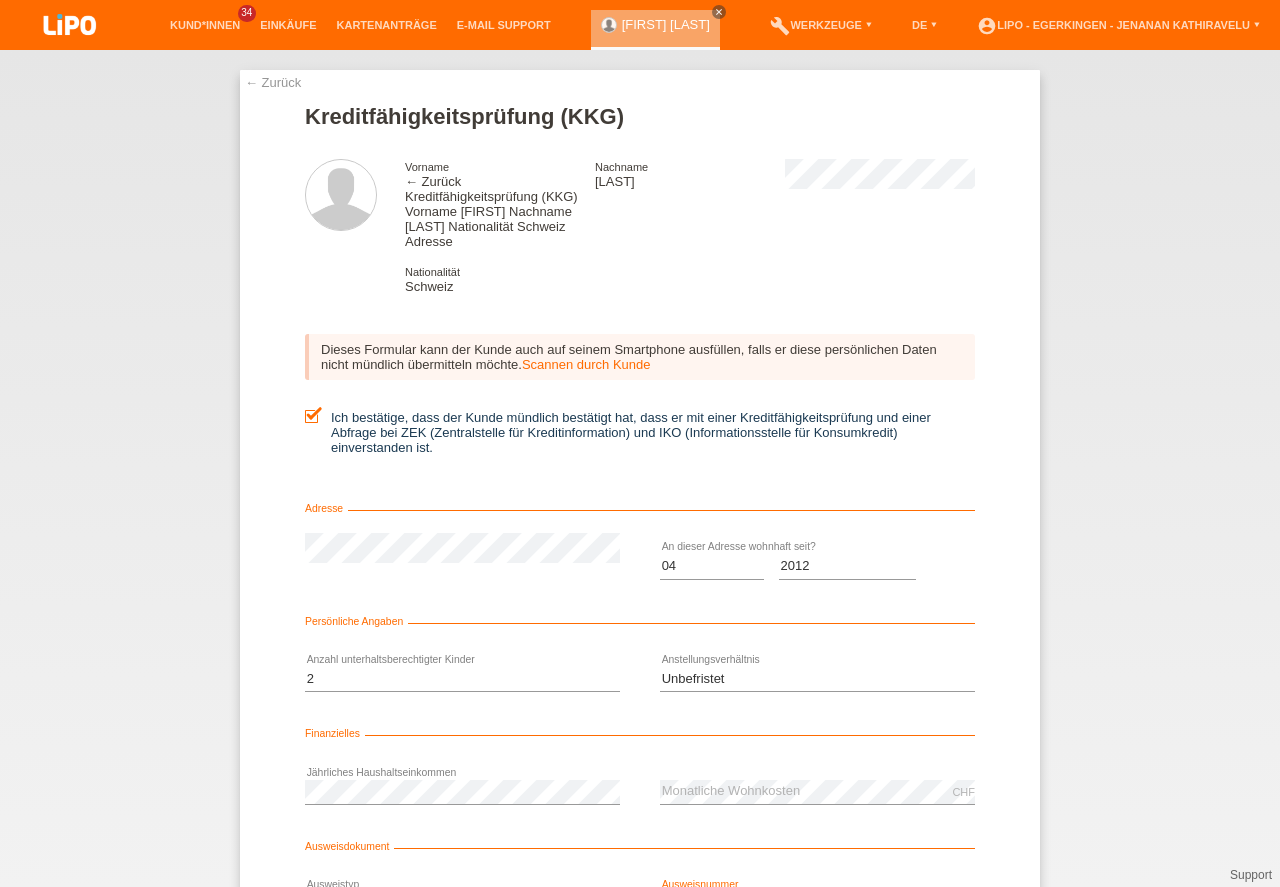 scroll, scrollTop: 132, scrollLeft: 0, axis: vertical 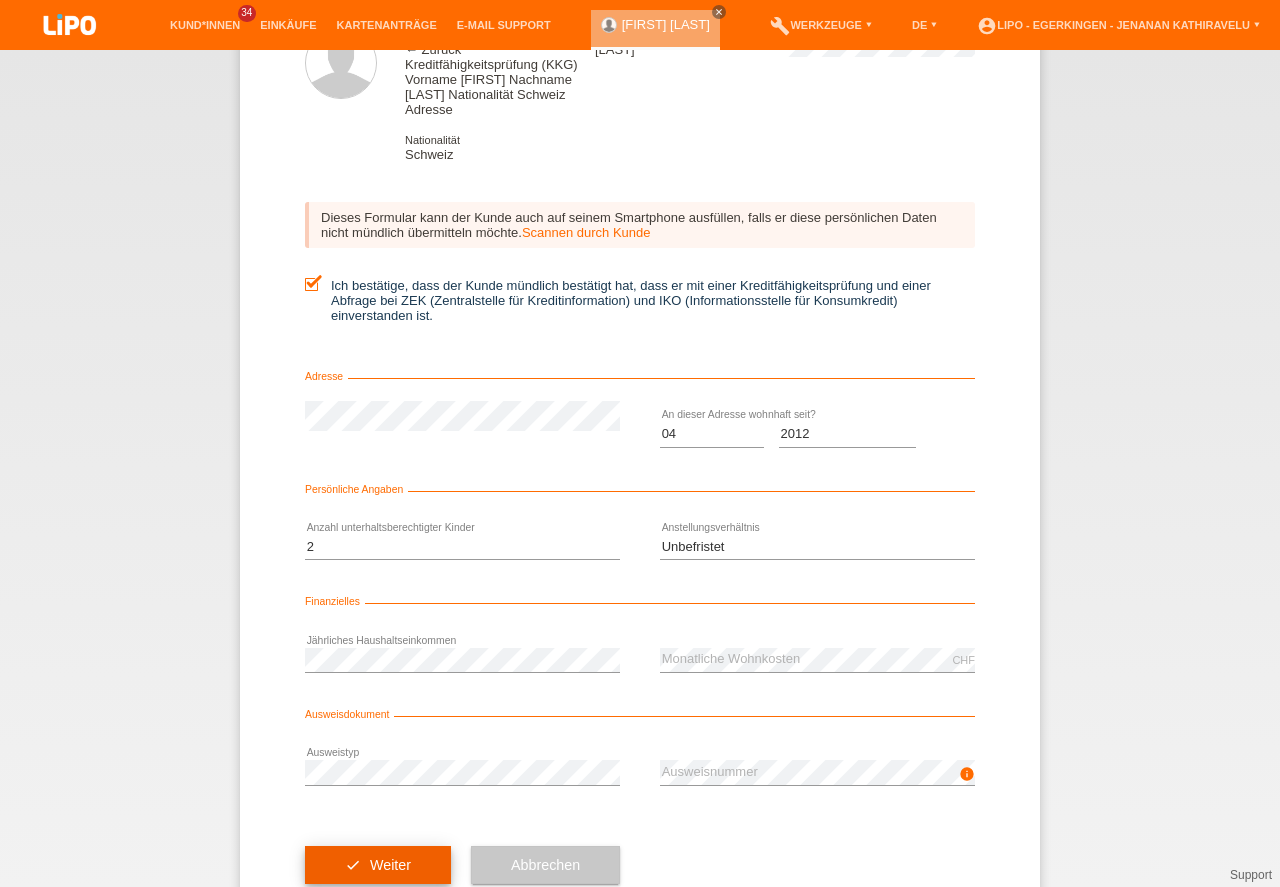 click on "check   Weiter" at bounding box center (378, 865) 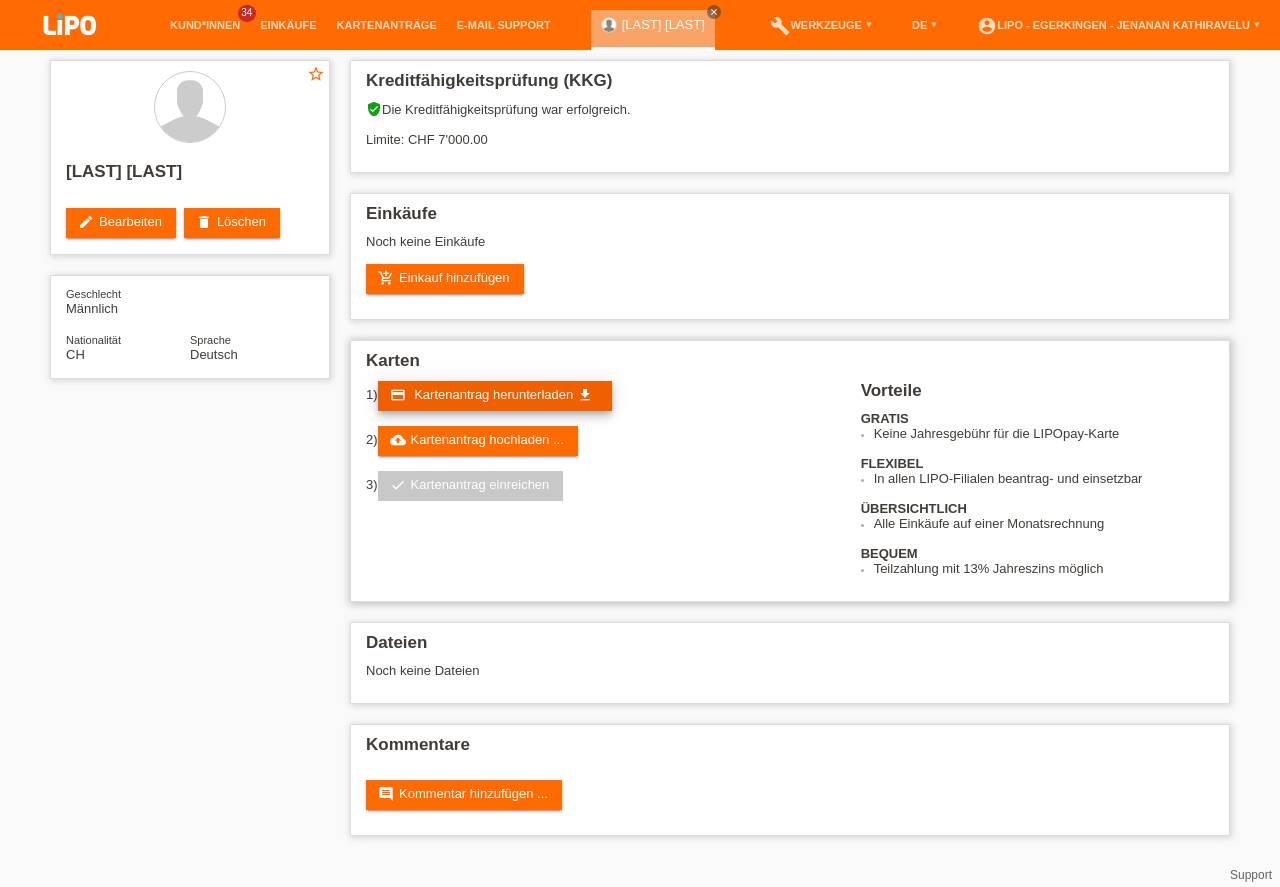scroll, scrollTop: 0, scrollLeft: 0, axis: both 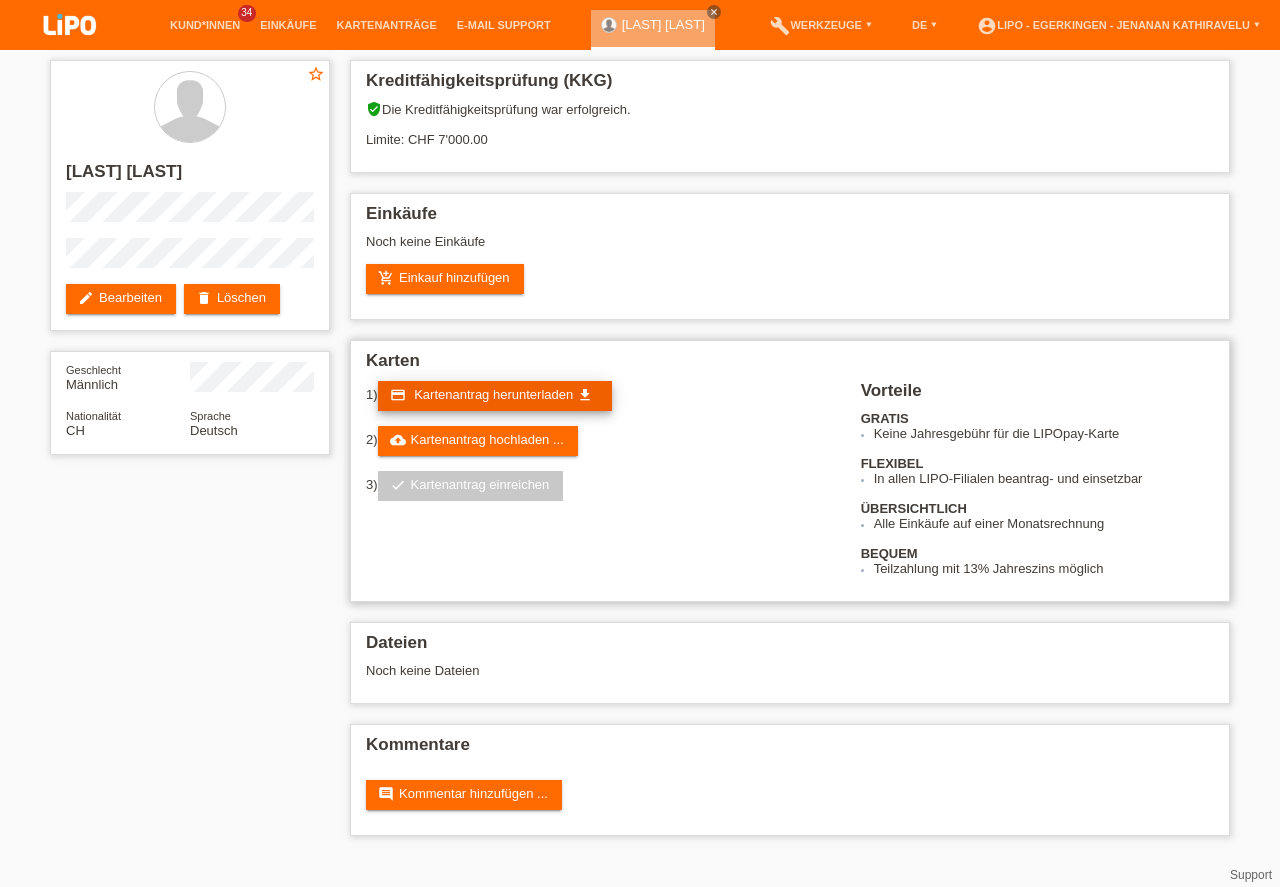 click on "credit_card
Kartenantrag herunterladen
get_app" at bounding box center [495, 396] 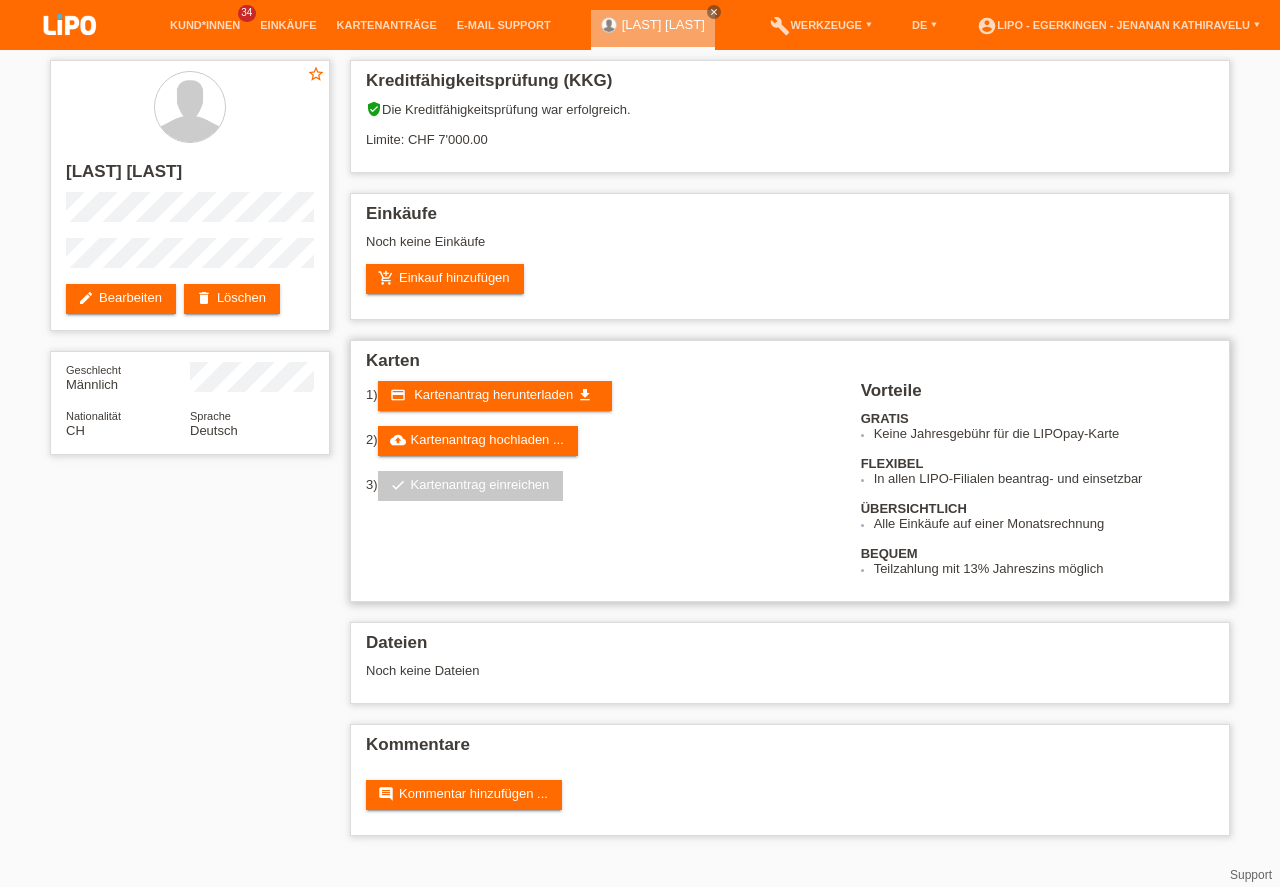 click on "2)
cloud_upload  Kartenantrag hochladen ..." at bounding box center [601, 441] 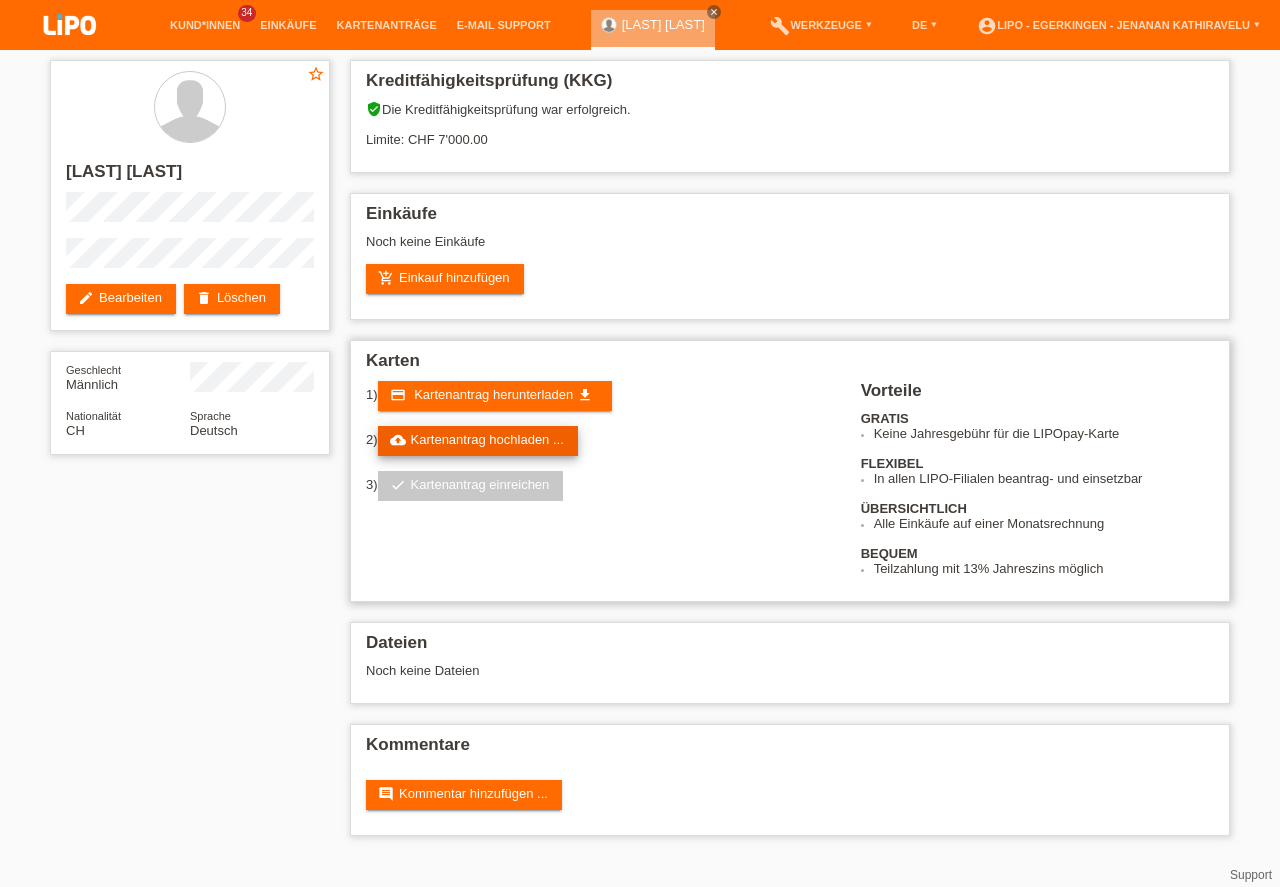 click on "cloud_upload  Kartenantrag hochladen ..." at bounding box center (478, 441) 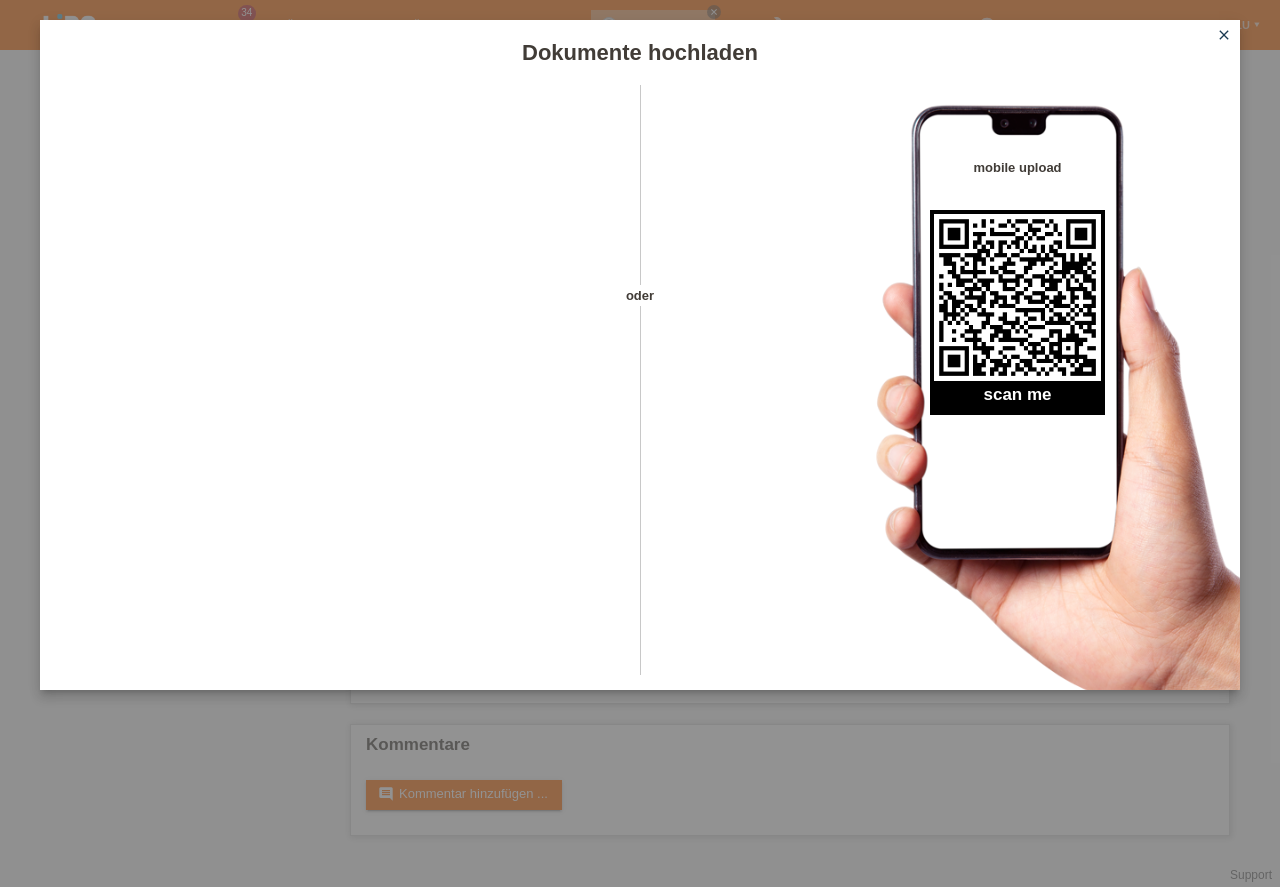 click on "close" at bounding box center (1224, 35) 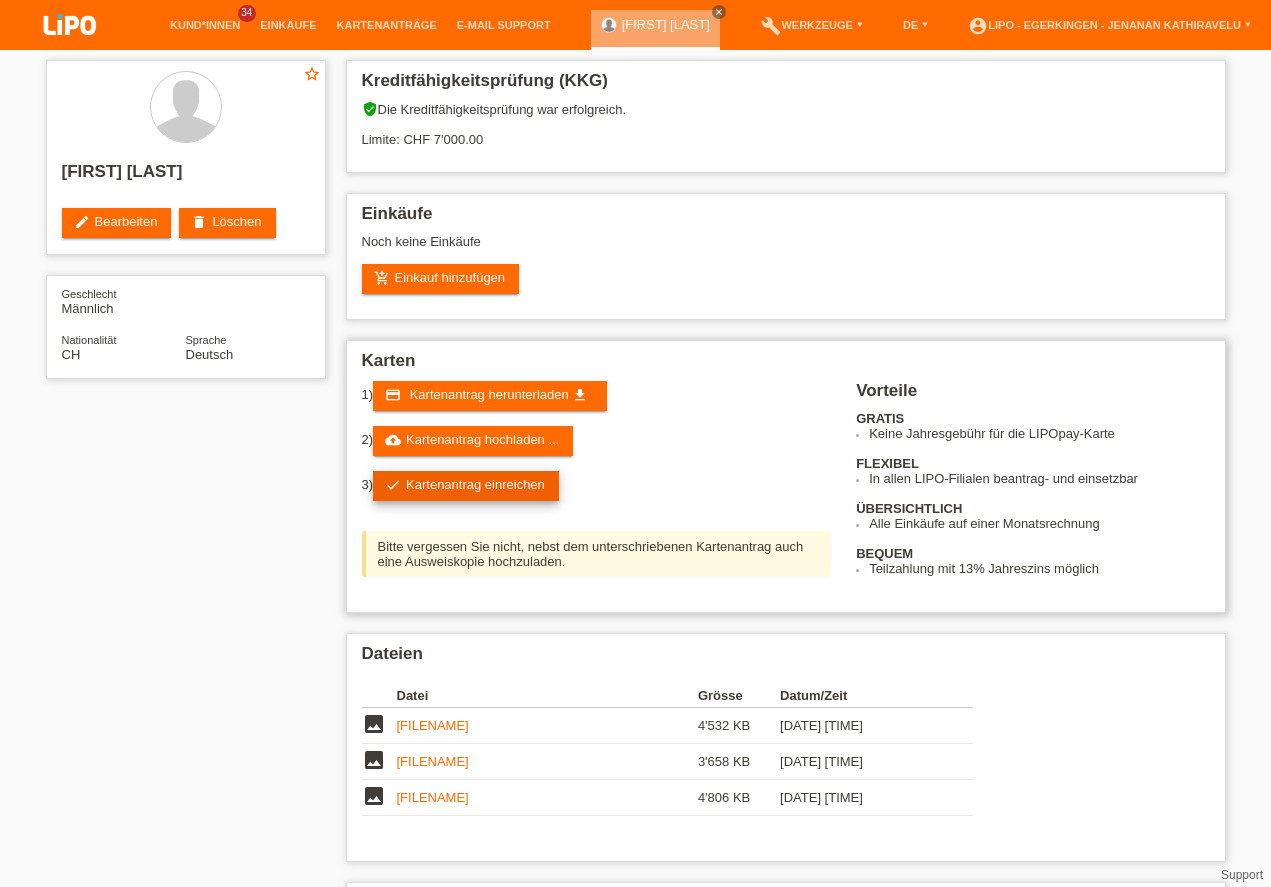 click on "check  Kartenantrag einreichen" at bounding box center [466, 486] 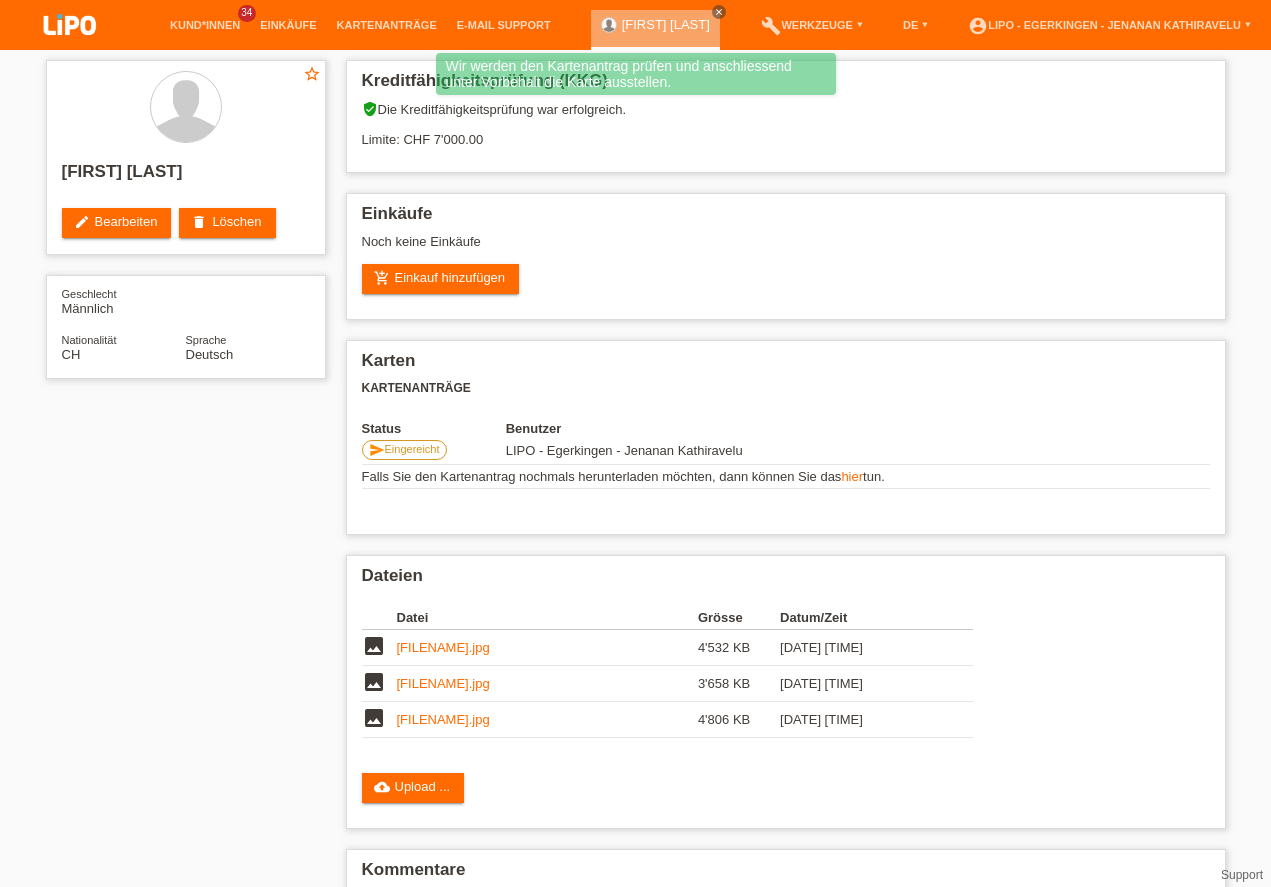scroll, scrollTop: 0, scrollLeft: 0, axis: both 